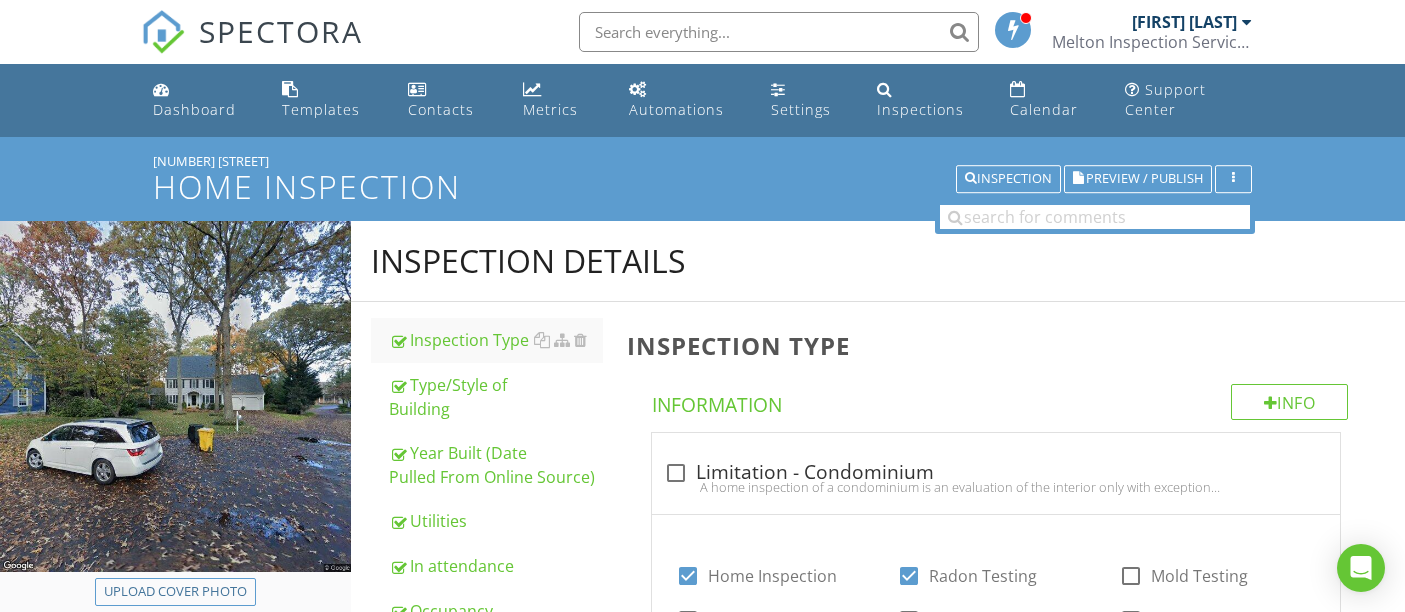 scroll, scrollTop: 0, scrollLeft: 0, axis: both 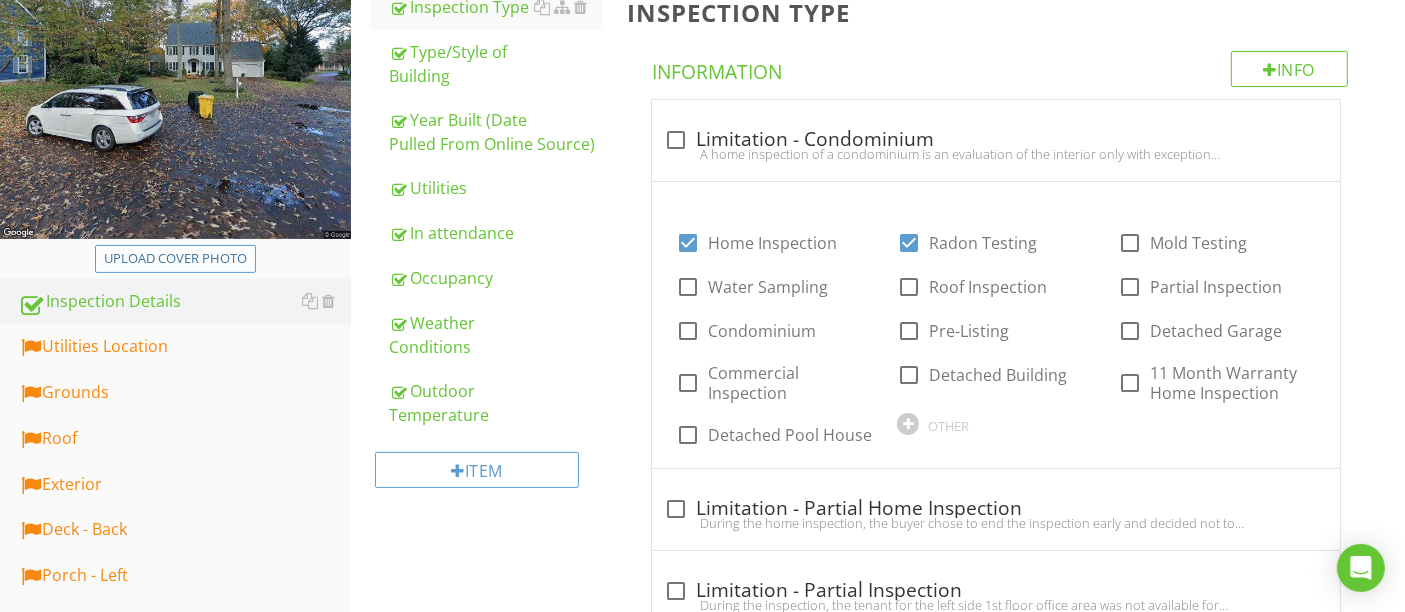 click on "Upload cover photo" at bounding box center (175, 259) 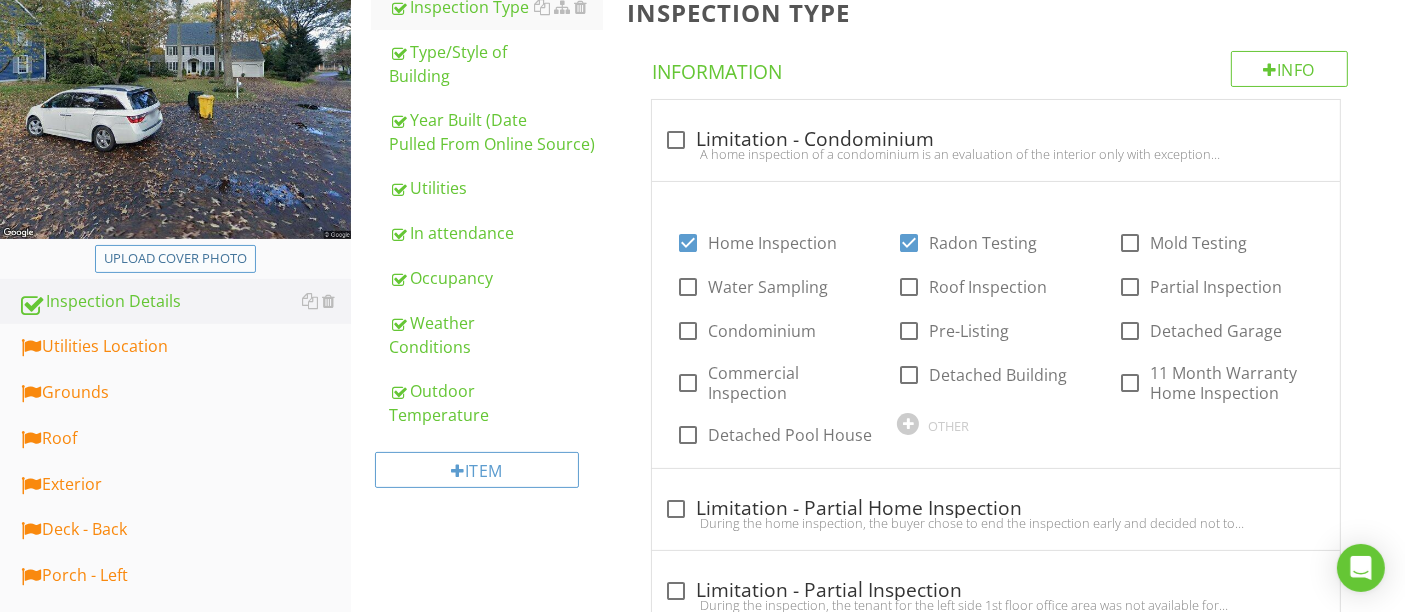 type on "C:\fakepath\535E3902-43B5-4314-A639-394614DACDC4.JPG" 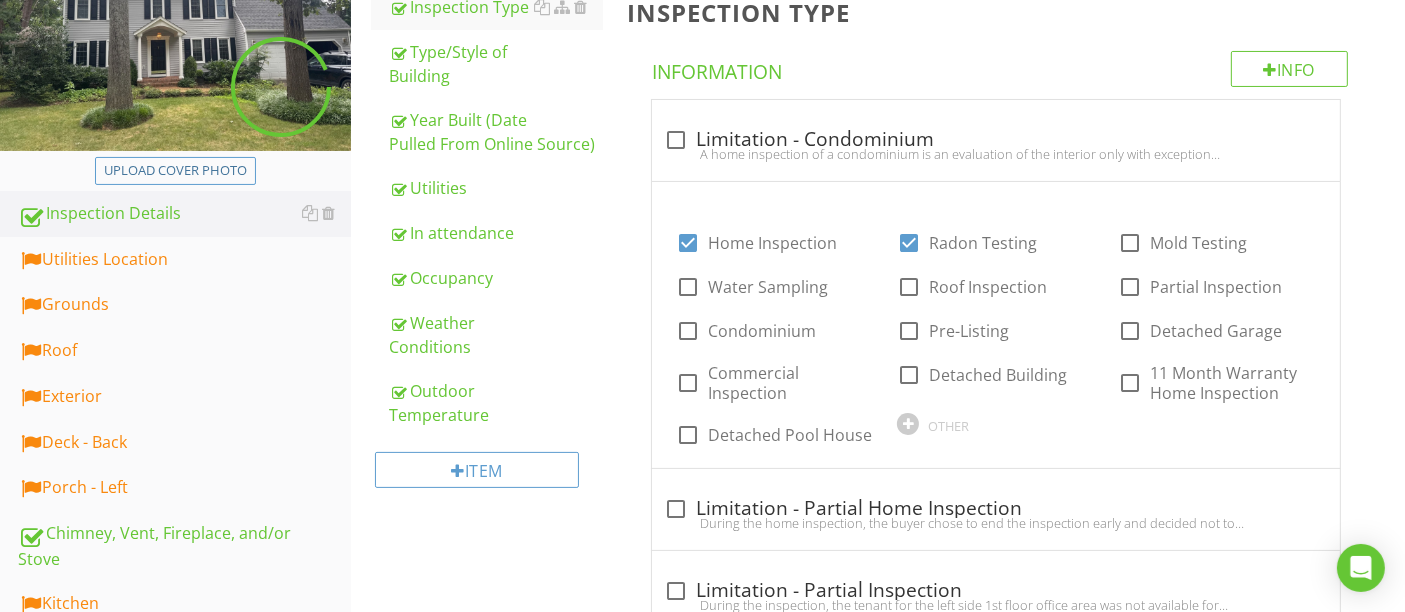 click on "Inspection Type
Info
Information                       check_box_outline_blank
Limitation - Condominium
A home inspection of a condominium is an evaluation of the interior only with exception sometimes to the deck/balcony areas (deck structure may be excluded). The roof, exterior, foundation, structure, attic, and common areas are not part of a standard condominium home inspection. These areas are excluded from the report but easily observed issues may be brought to the clients attention to speak with the condo association to evaluate for repairs if they wish.
check_box Home Inspection   check_box Radon Testing   check_box_outline_blank Mold Testing   check_box_outline_blank Water Sampling   check_box_outline_blank Roof Inspection   check_box_outline_blank Partial Inspection   check_box_outline_blank" at bounding box center [1010, 515] 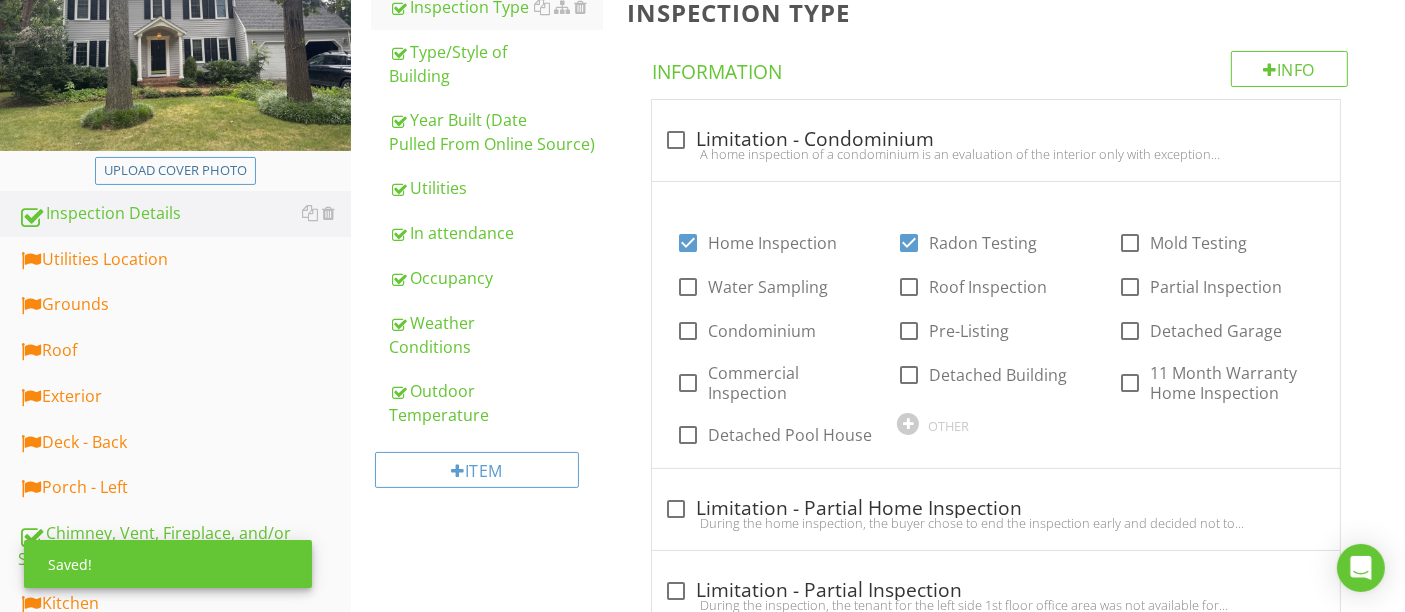 click on "Inspection Type
Info
Information                       check_box_outline_blank
Limitation - Condominium
A home inspection of a condominium is an evaluation of the interior only with exception sometimes to the deck/balcony areas (deck structure may be excluded). The roof, exterior, foundation, structure, attic, and common areas are not part of a standard condominium home inspection. These areas are excluded from the report but easily observed issues may be brought to the clients attention to speak with the condo association to evaluate for repairs if they wish.
check_box Home Inspection   check_box Radon Testing   check_box_outline_blank Mold Testing   check_box_outline_blank Water Sampling   check_box_outline_blank Roof Inspection   check_box_outline_blank Partial Inspection   check_box_outline_blank" at bounding box center [1010, 515] 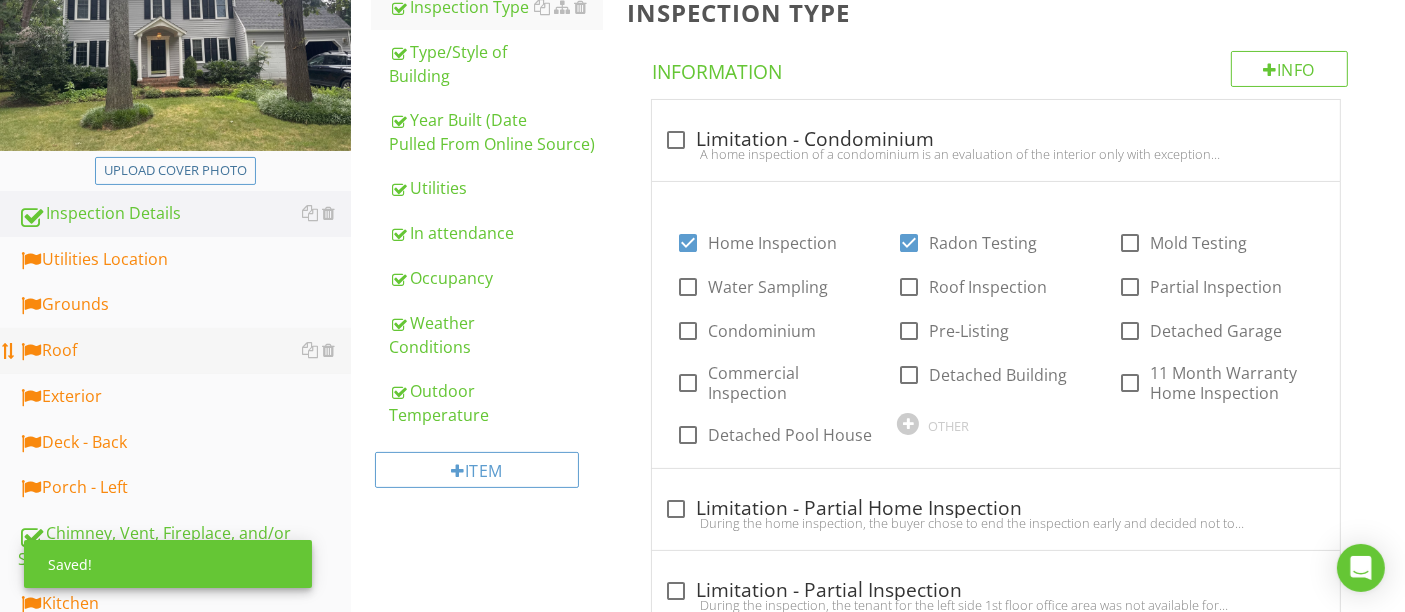 click on "Roof" at bounding box center [184, 351] 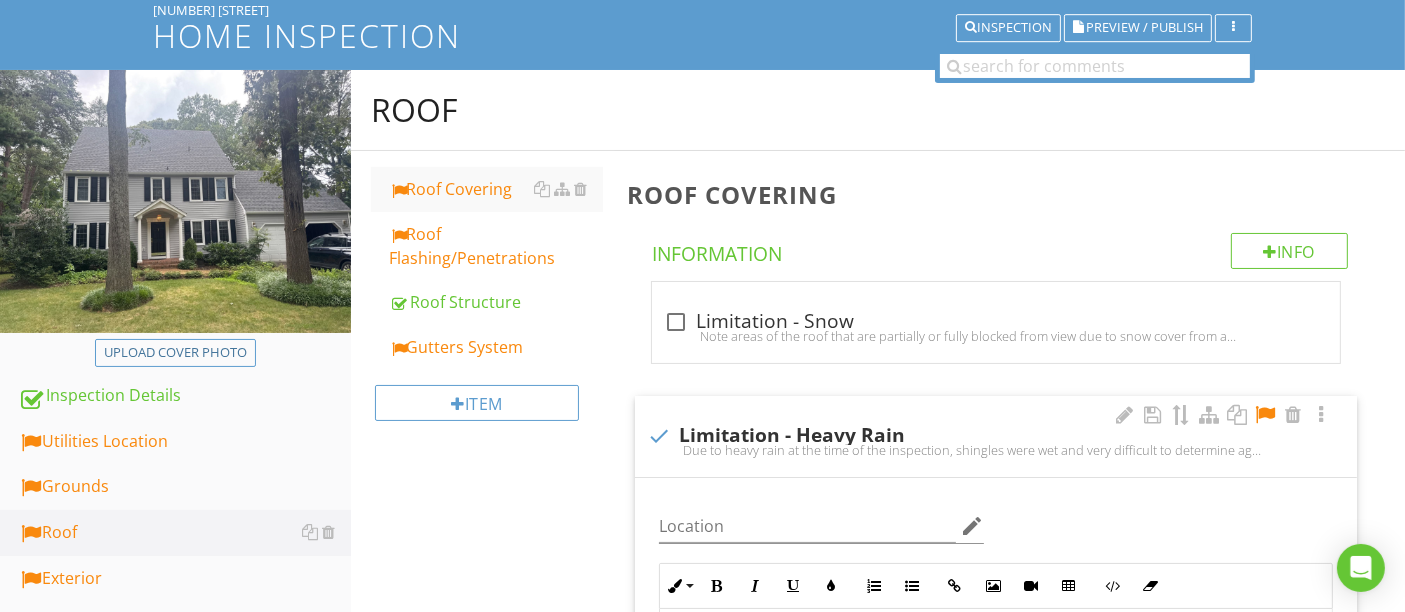 scroll, scrollTop: 0, scrollLeft: 0, axis: both 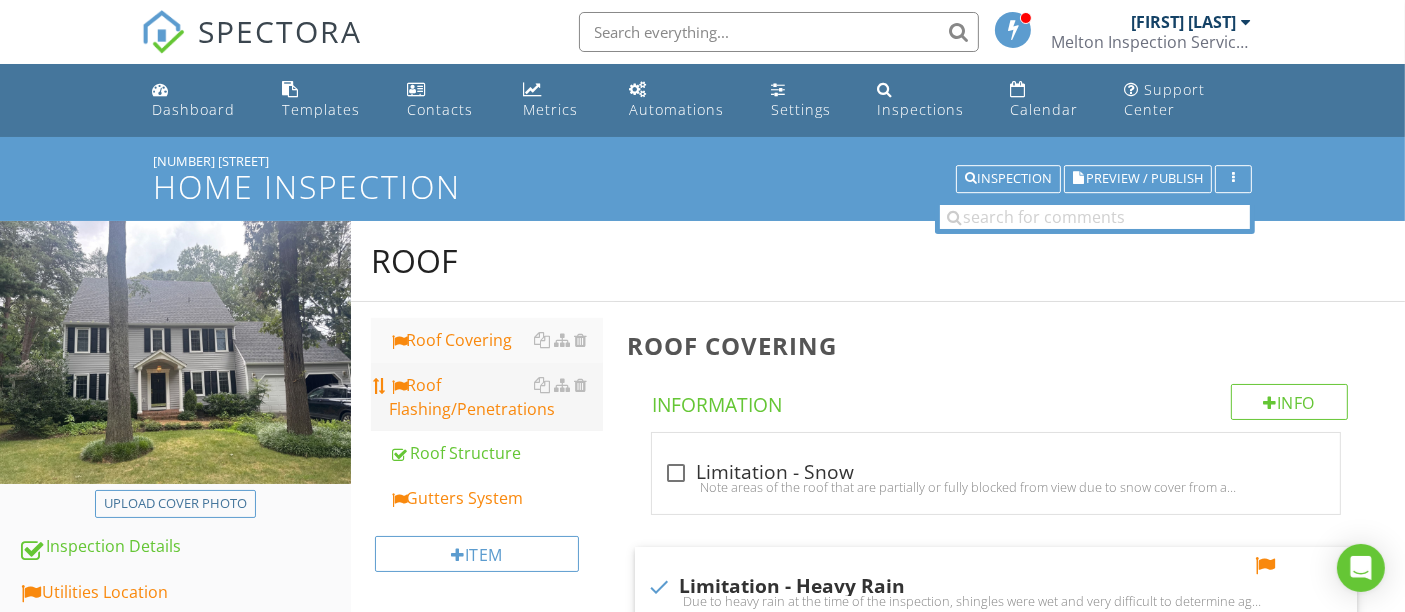 click on "Roof Flashing/Penetrations" at bounding box center [495, 397] 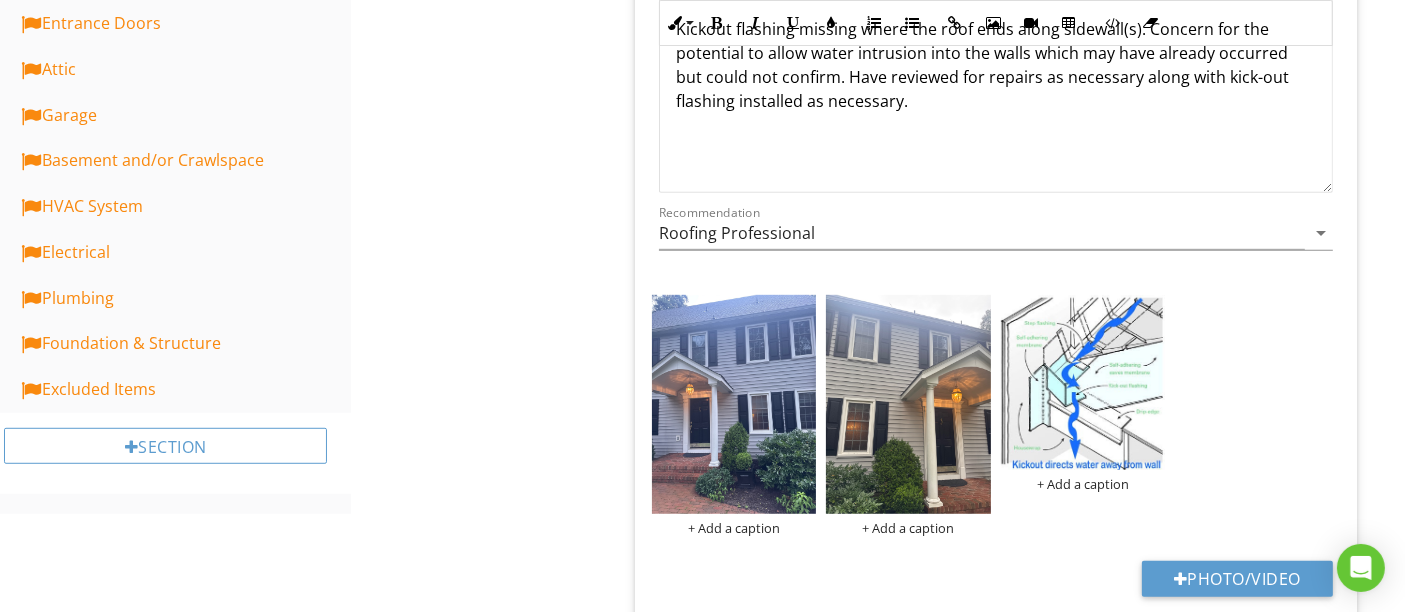 scroll, scrollTop: 1222, scrollLeft: 0, axis: vertical 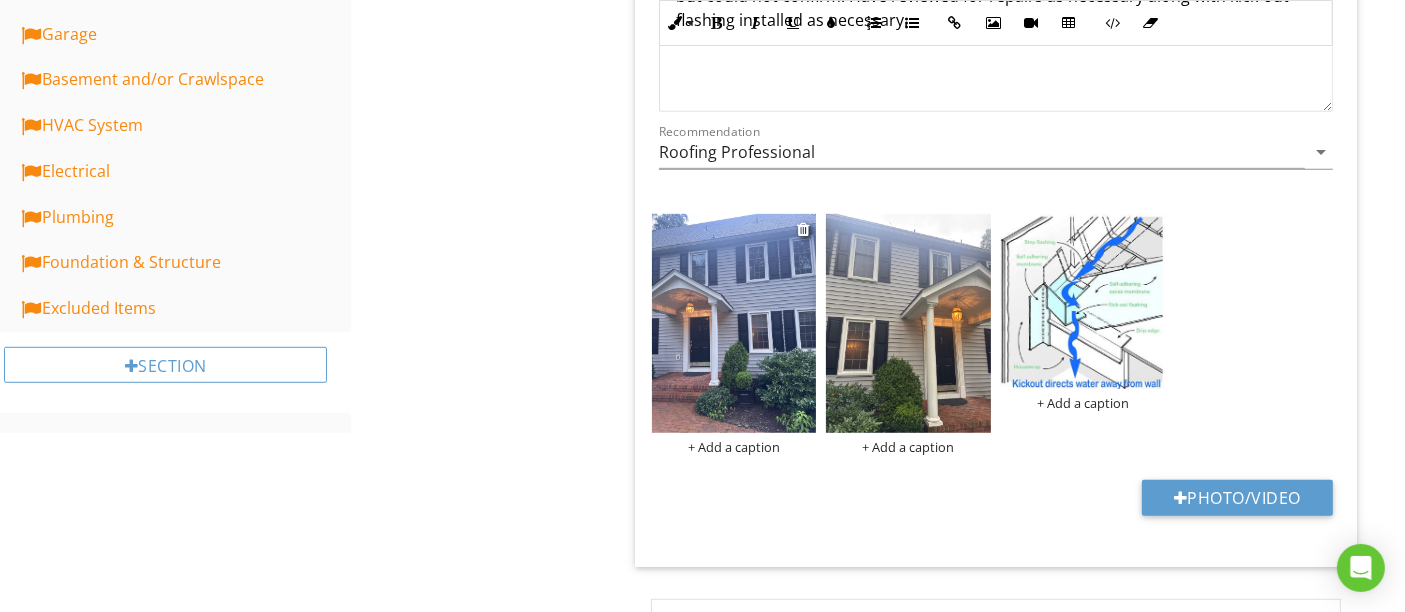 click at bounding box center (734, 323) 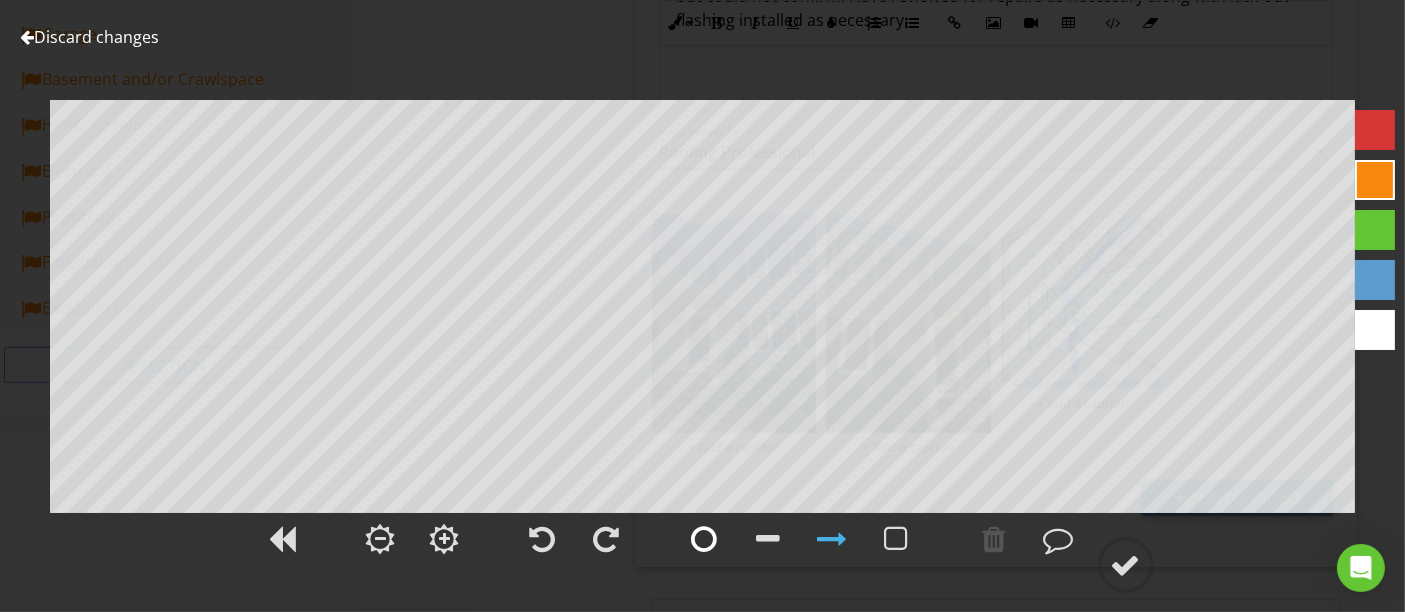 click at bounding box center [705, 539] 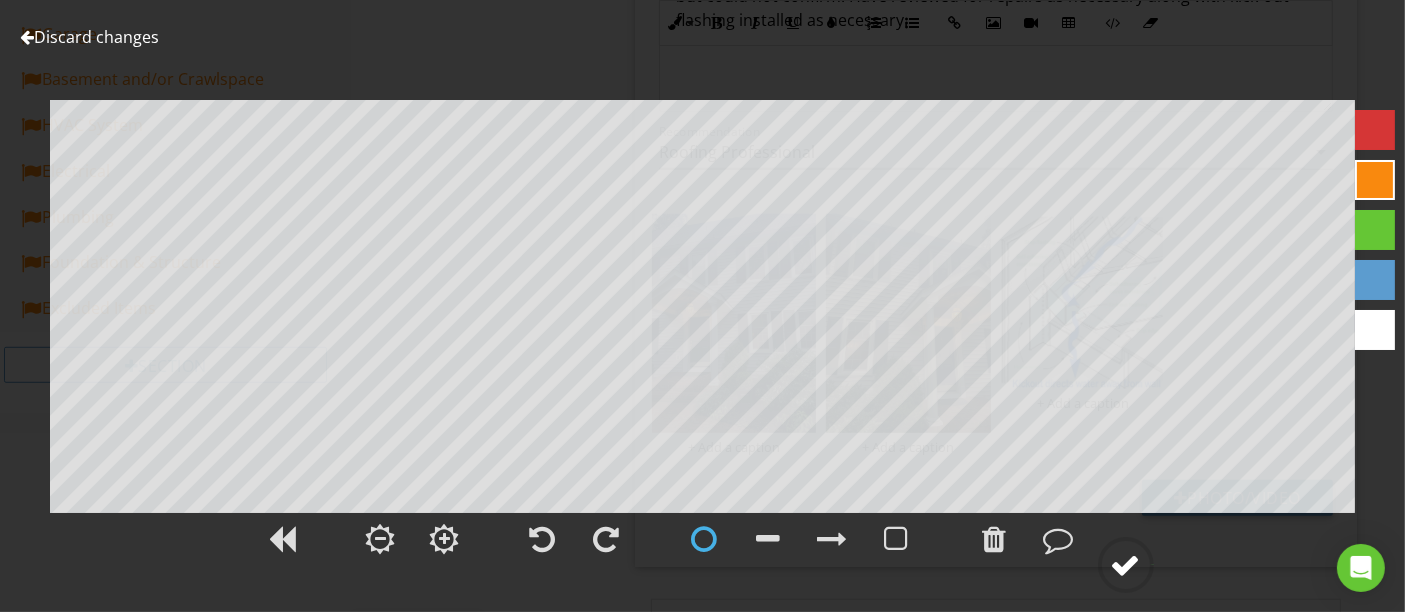 click at bounding box center (1126, 565) 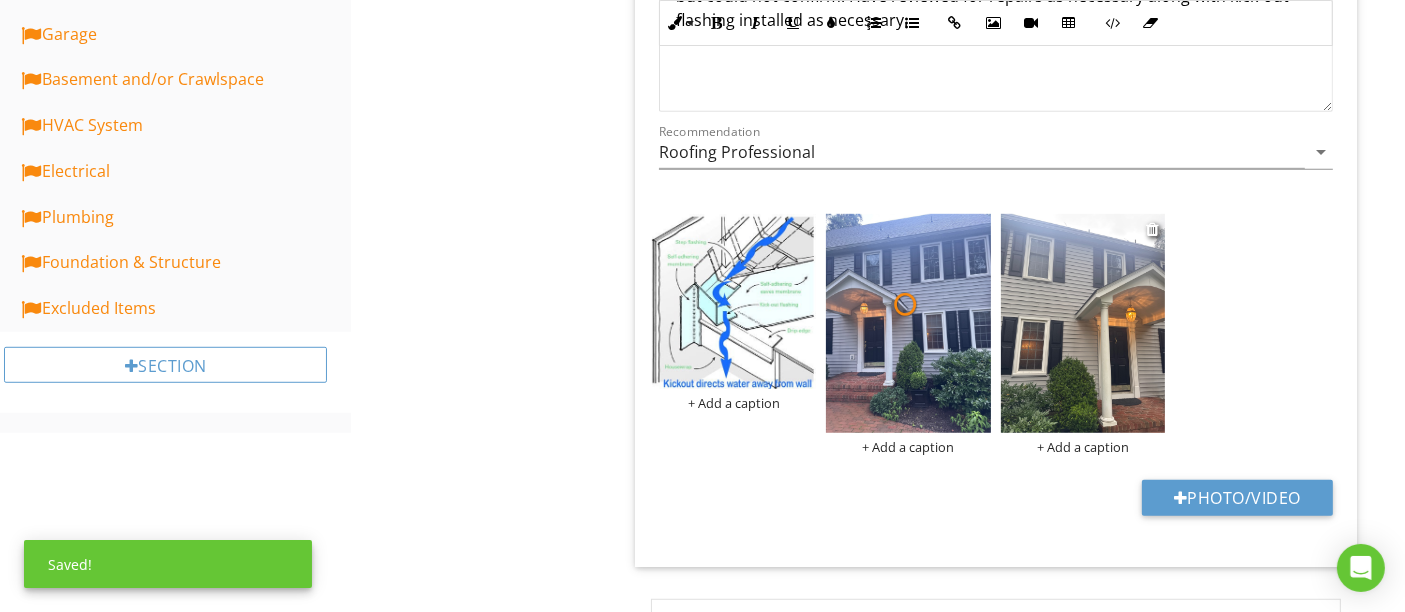 click at bounding box center [1083, 323] 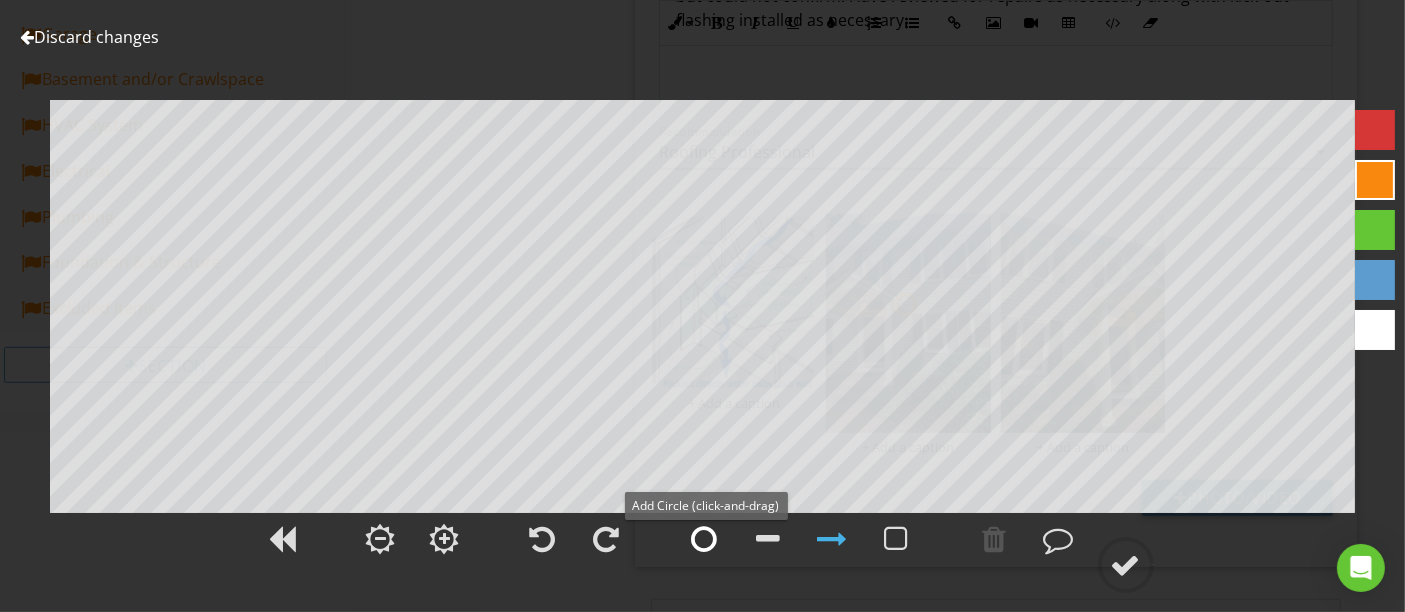 click at bounding box center (705, 539) 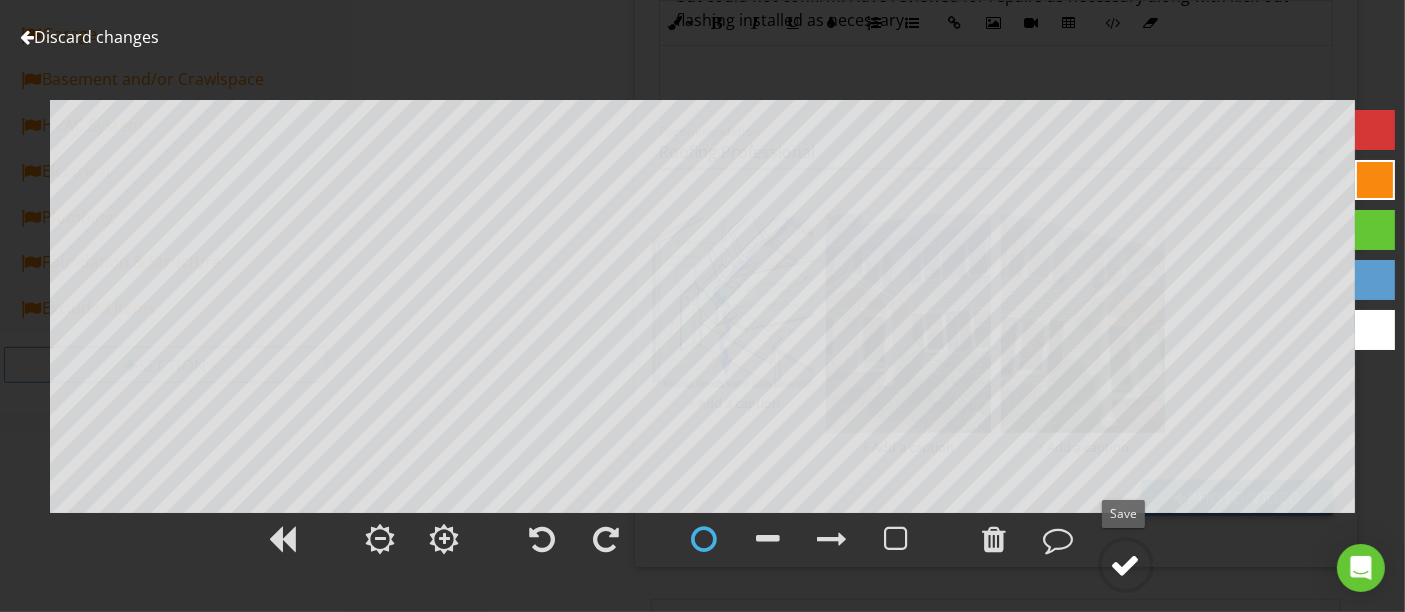 click at bounding box center (1126, 565) 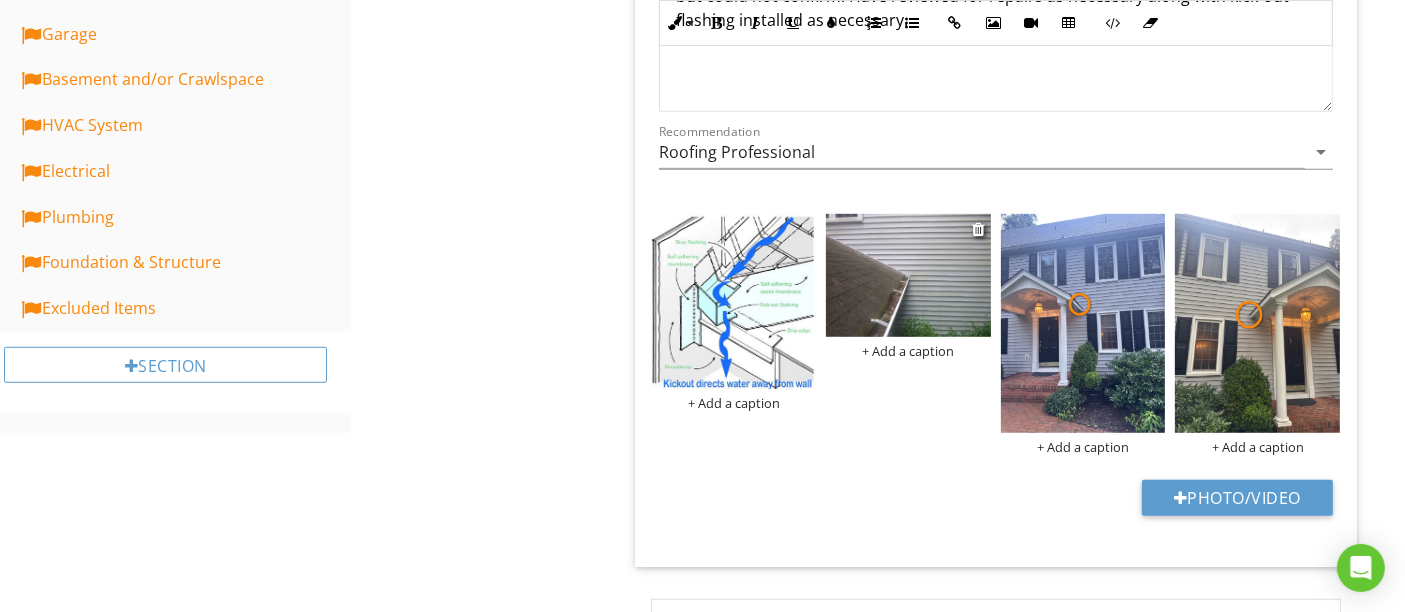 click at bounding box center (908, 275) 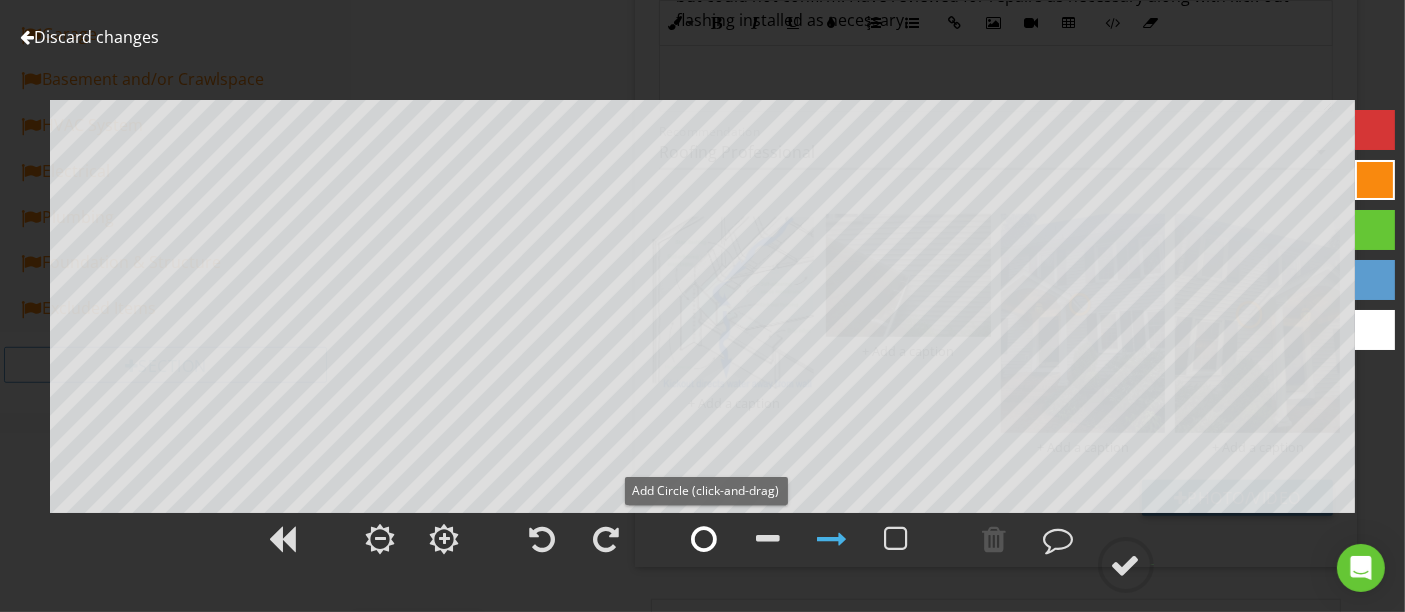 click at bounding box center (705, 539) 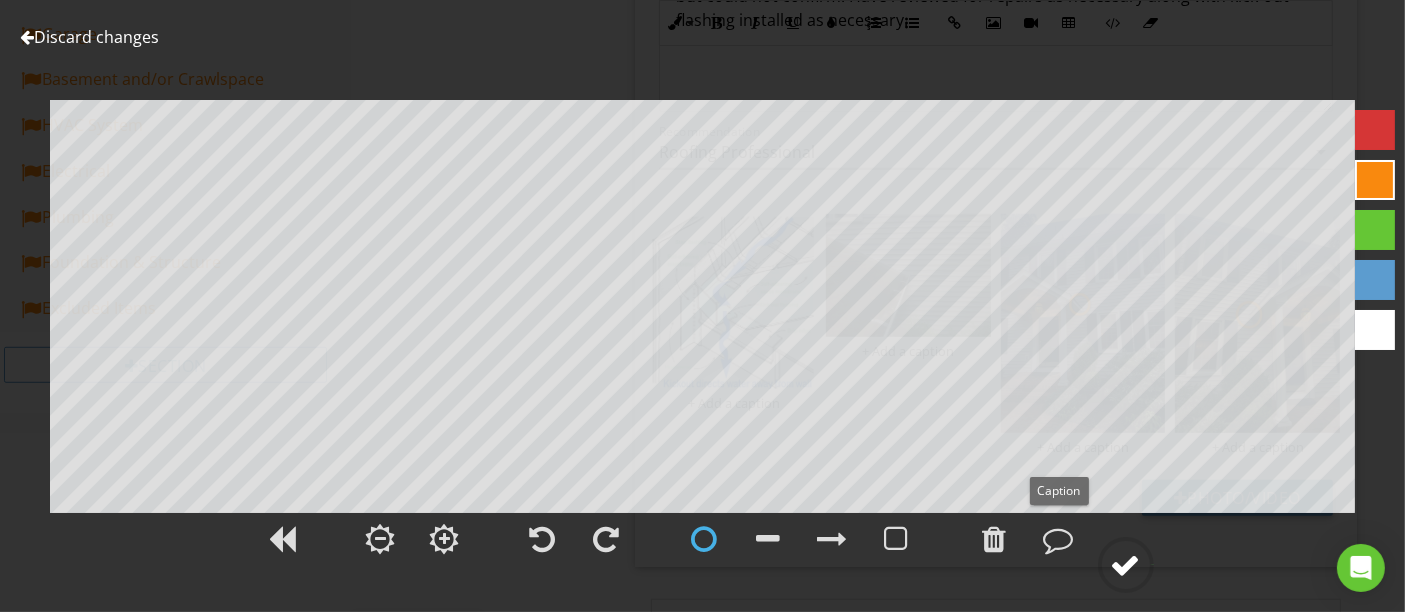 click at bounding box center (1126, 565) 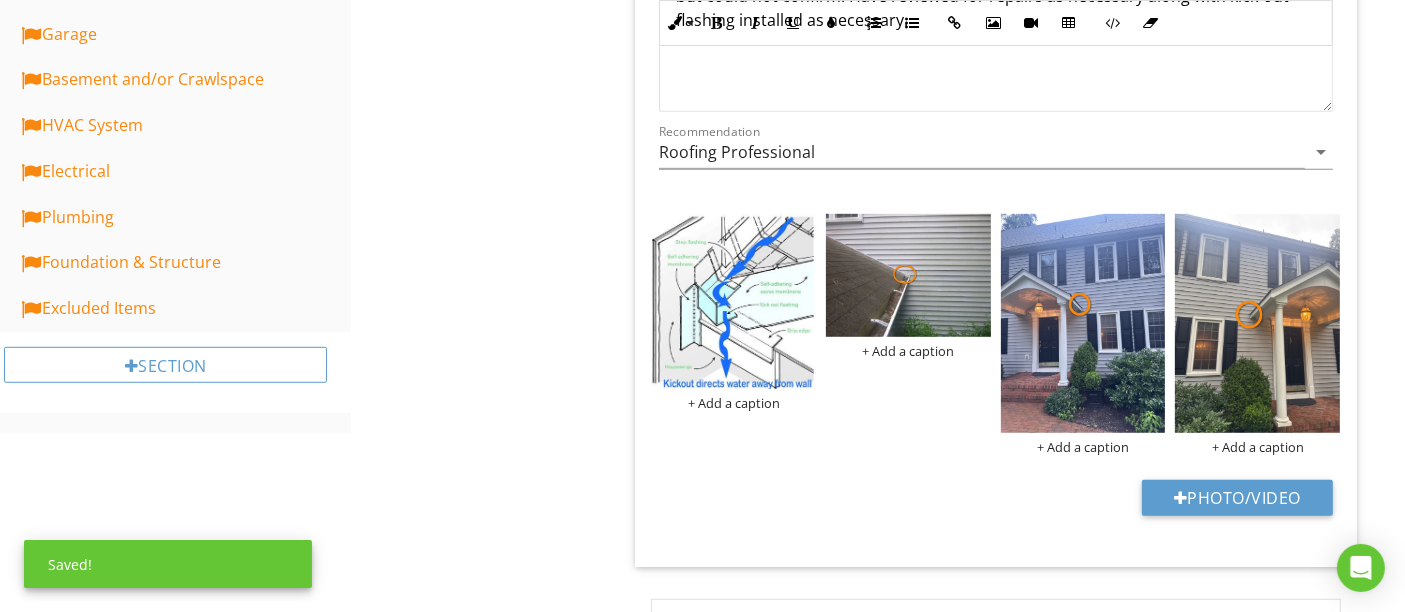 click on "Category                 Location edit       Inline Style XLarge Large Normal Small Light Small/Light Bold Italic Underline Colors Ordered List Unordered List Insert Link Insert Image Insert Video Insert Table Code View Clear Formatting Kickout flashing missing where the roof ends along sidewall(s). Concern for the potential to allow water intrusion into the walls which may have already occurred but could not confirm. Have reviewed for repairs as necessary along with kick-out flashing installed as necessary.  Enter text here Kickout flashing missing where the roof ends along sidewall(s). Concern for the potential to allow water intrusion into the walls which may have already occurred but could not confirm. Have reviewed for repairs as necessary along with kick-out flashing installed as necessary.   Recommendation Roofing Professional arrow_drop_down             + Add a caption         + Add a caption         + Add a caption         + Add a caption
Photo/Video" at bounding box center [996, 174] 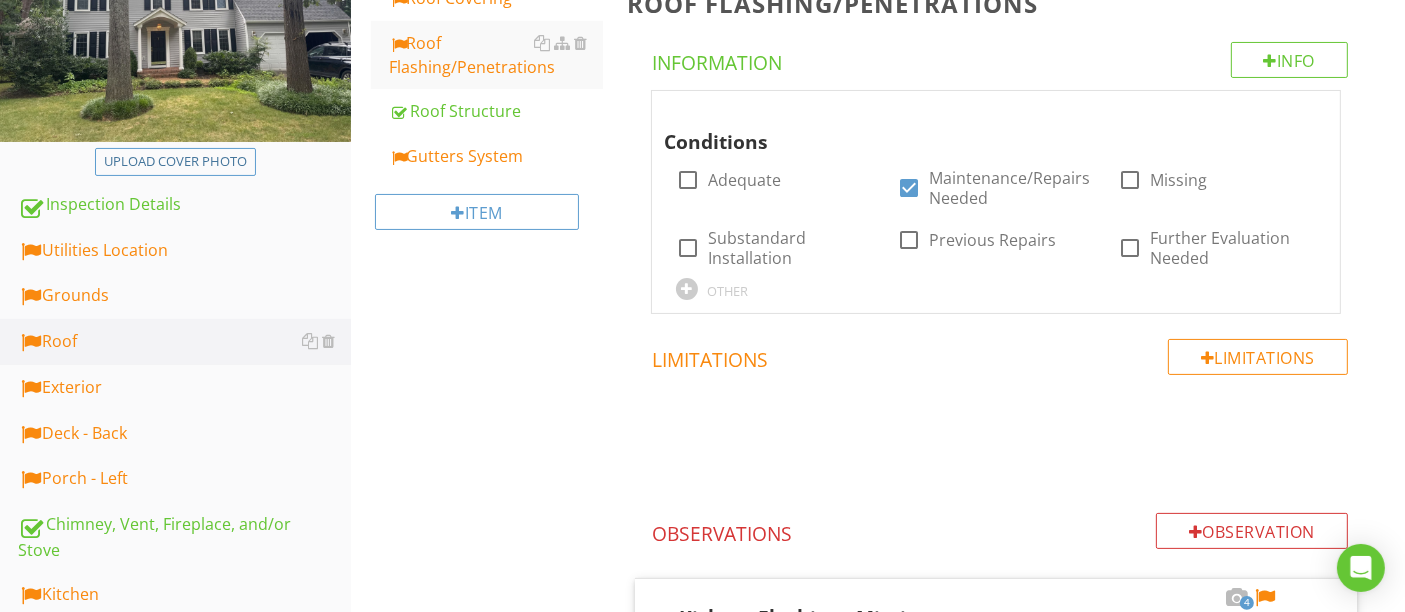 scroll, scrollTop: 222, scrollLeft: 0, axis: vertical 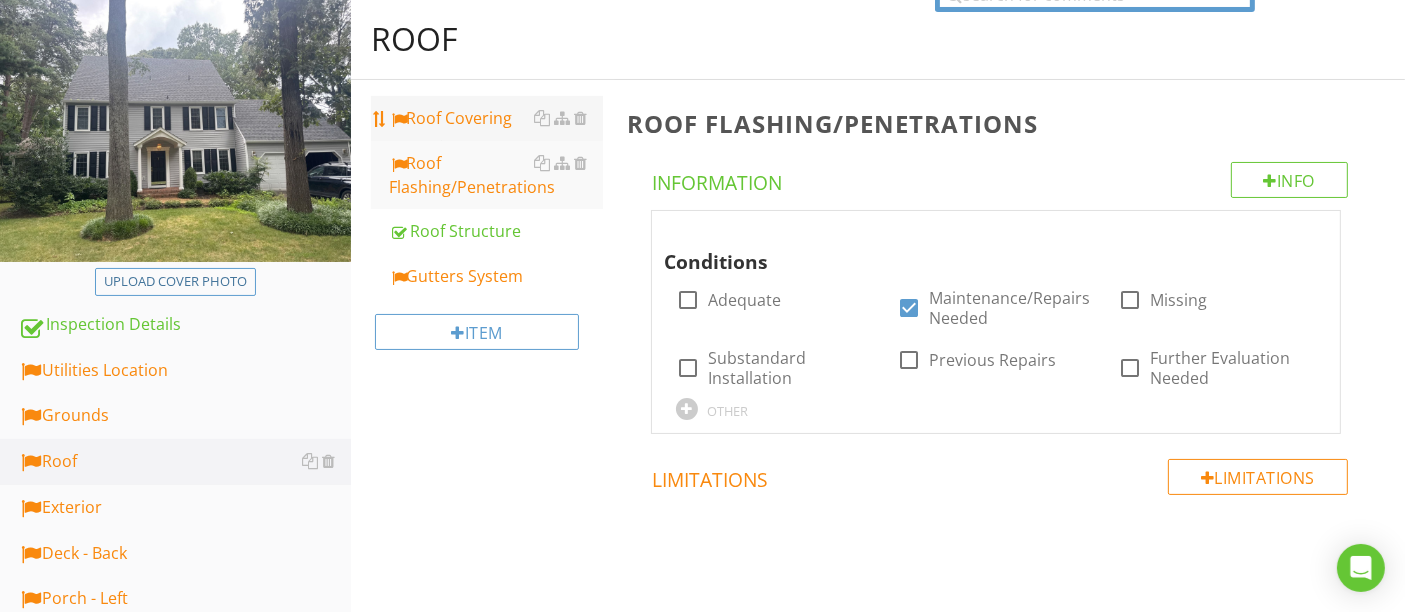 click on "Roof Covering" at bounding box center [495, 118] 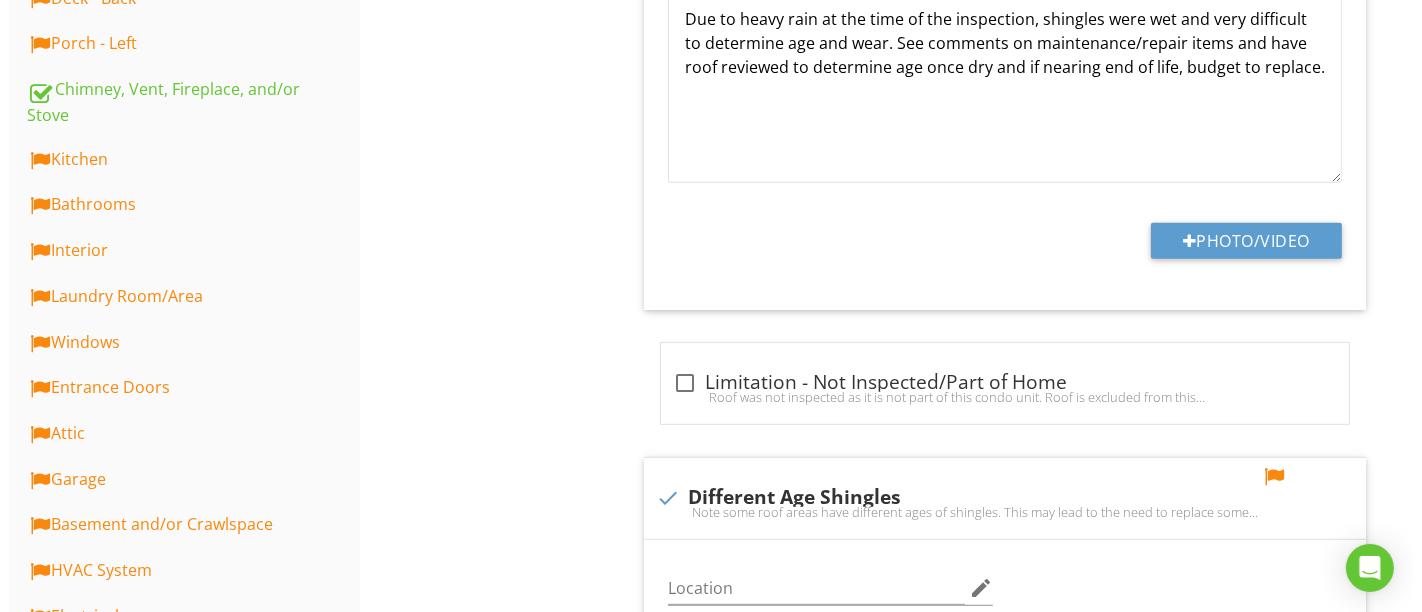 scroll, scrollTop: 444, scrollLeft: 0, axis: vertical 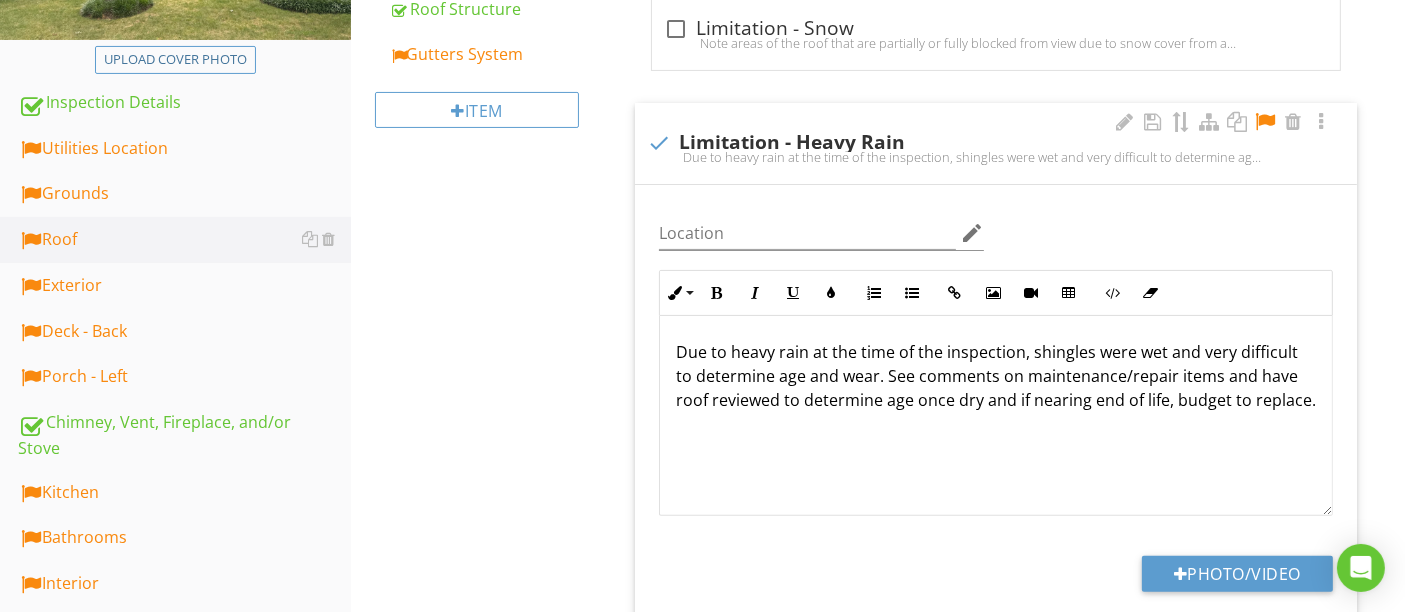 drag, startPoint x: 1028, startPoint y: 344, endPoint x: 1193, endPoint y: 430, distance: 186.0672 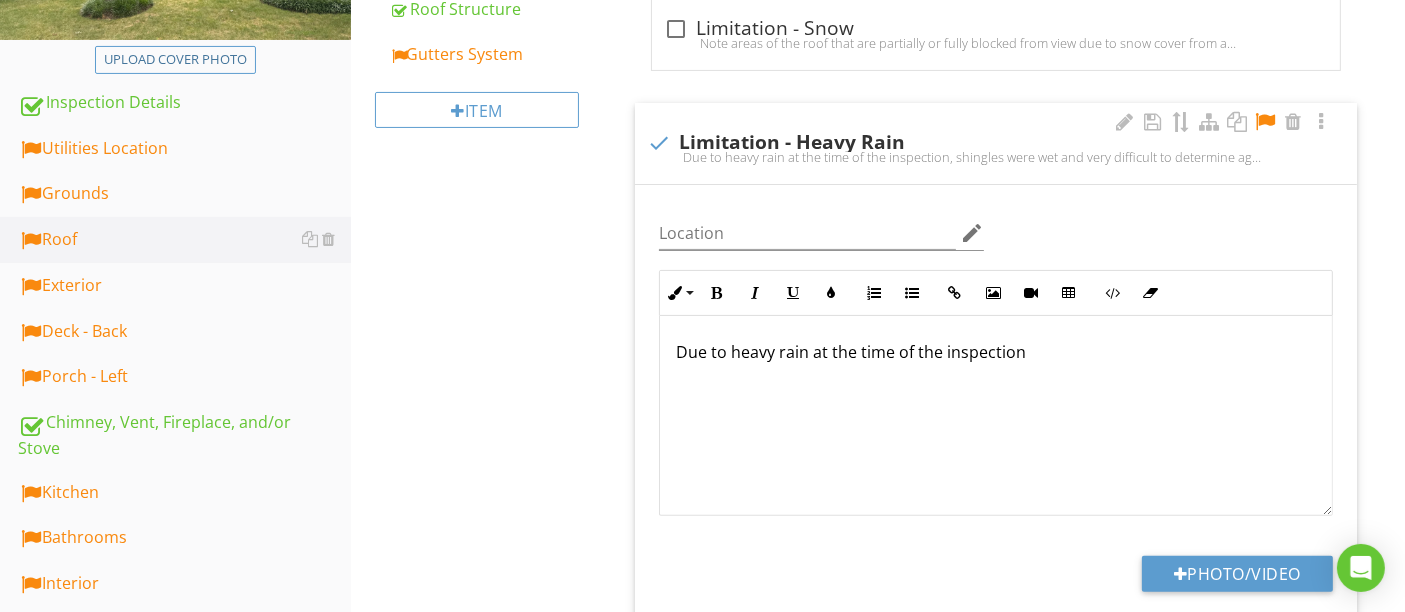 type 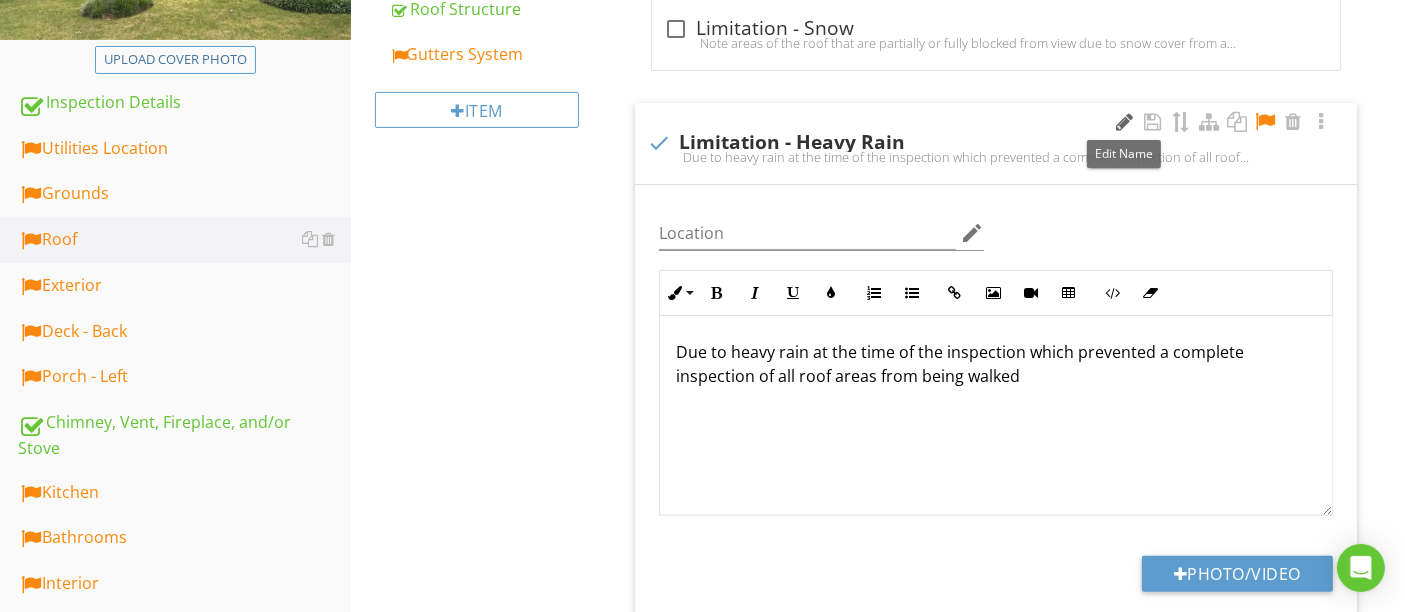 click at bounding box center [1125, 122] 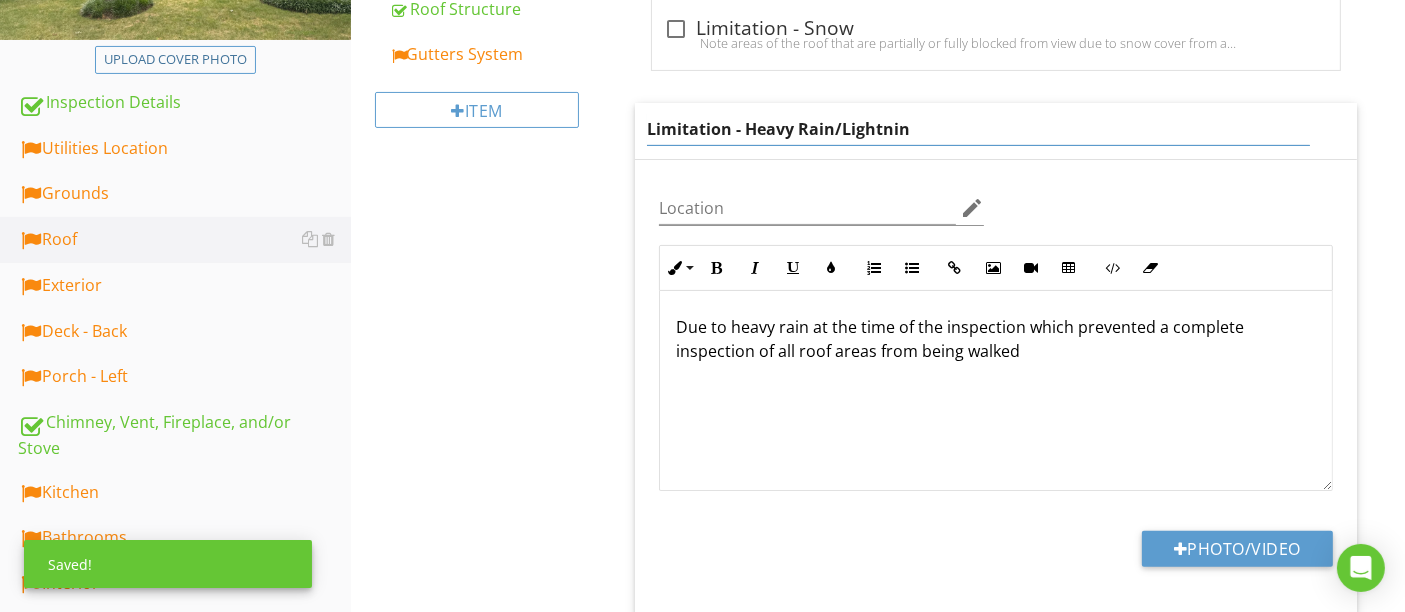 type on "Limitation - Heavy Rain/Lightning" 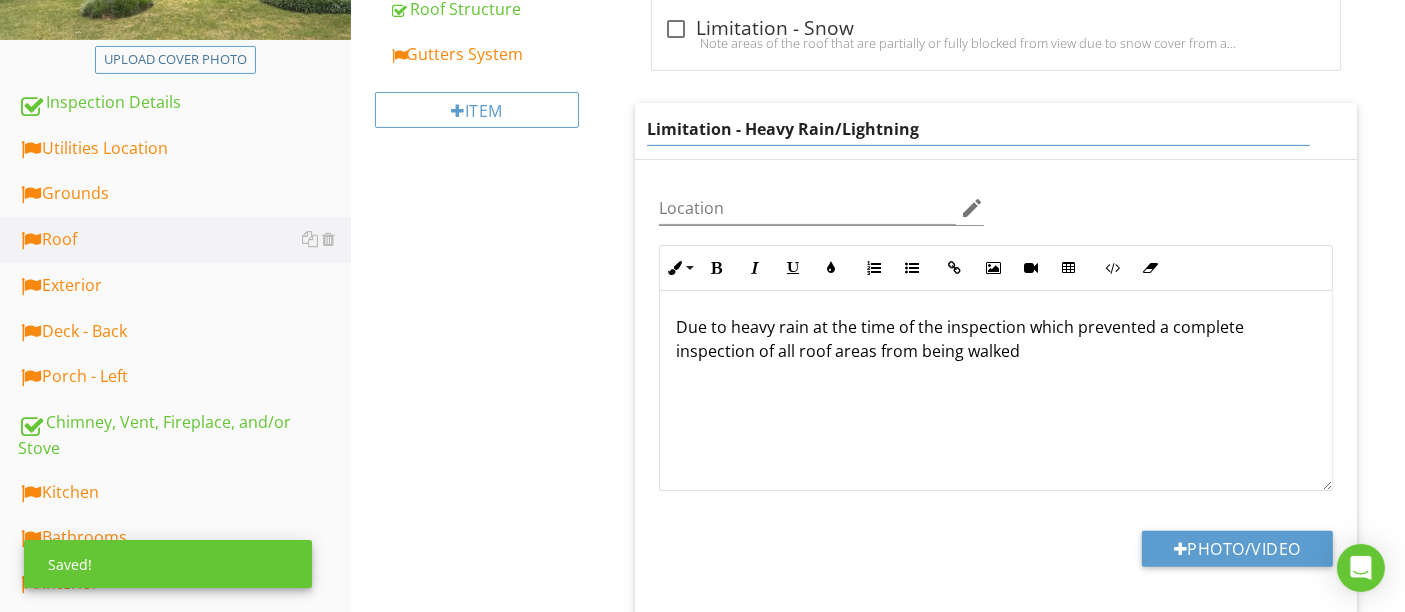 click on "Due to heavy rain at the time of the inspection which prevented a complete inspection of all roof areas from being walked" at bounding box center [996, 391] 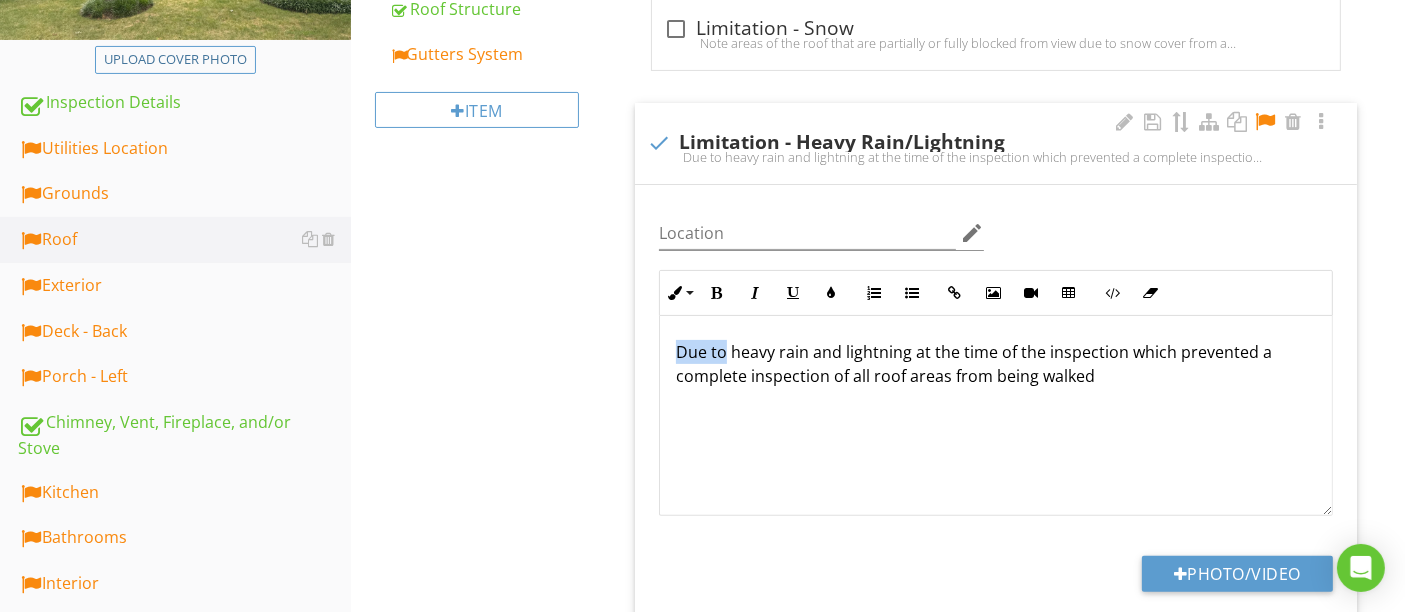 drag, startPoint x: 680, startPoint y: 352, endPoint x: 725, endPoint y: 350, distance: 45.044422 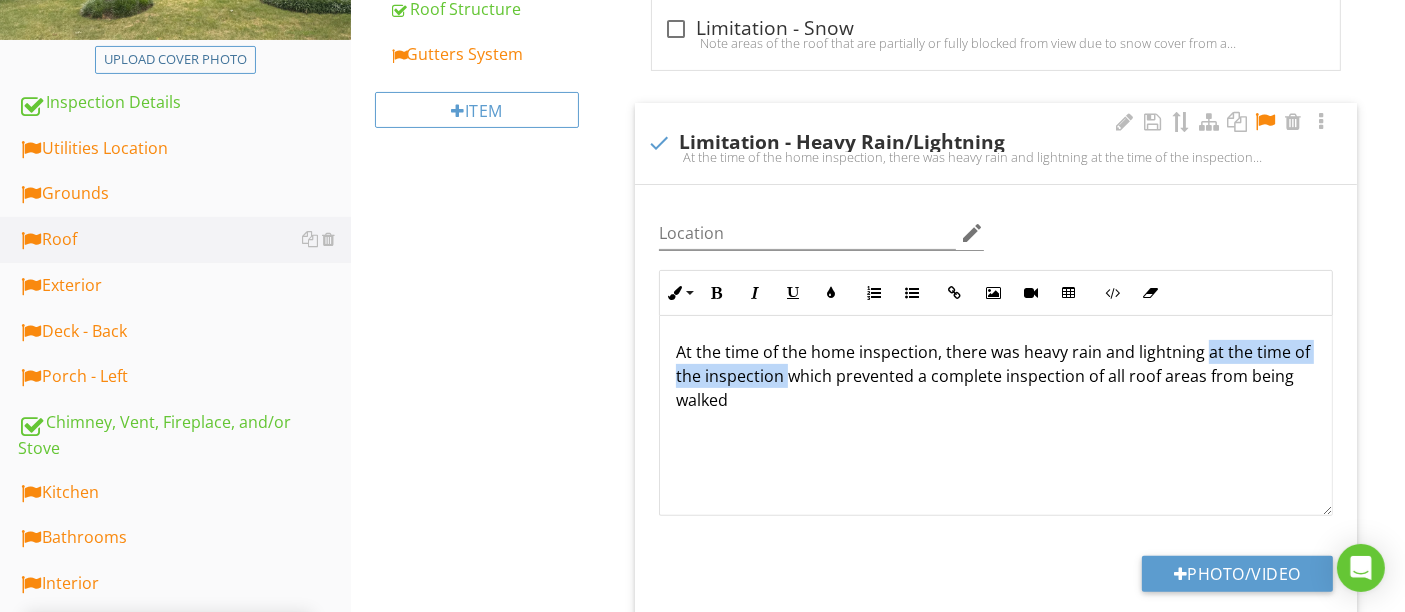 drag, startPoint x: 1200, startPoint y: 352, endPoint x: 803, endPoint y: 382, distance: 398.1319 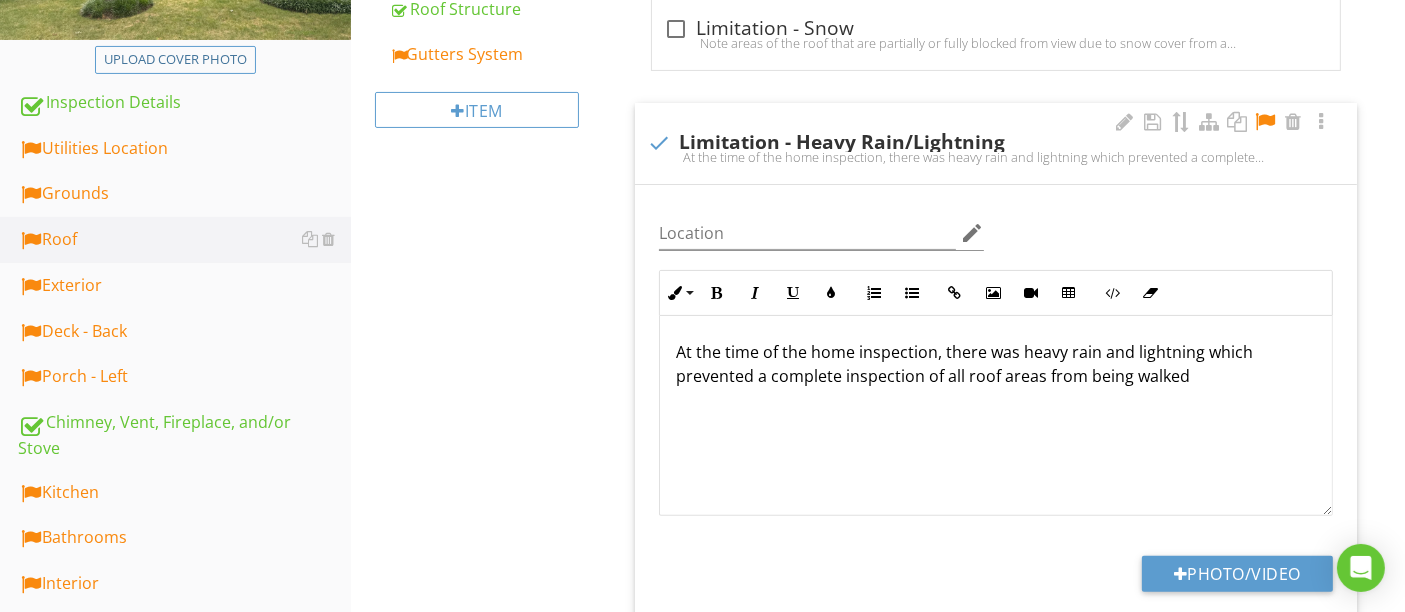 click on "At the time of the home inspection, there was heavy rain and lightning which prevented a complete inspection of all roof areas from being walked" at bounding box center (996, 364) 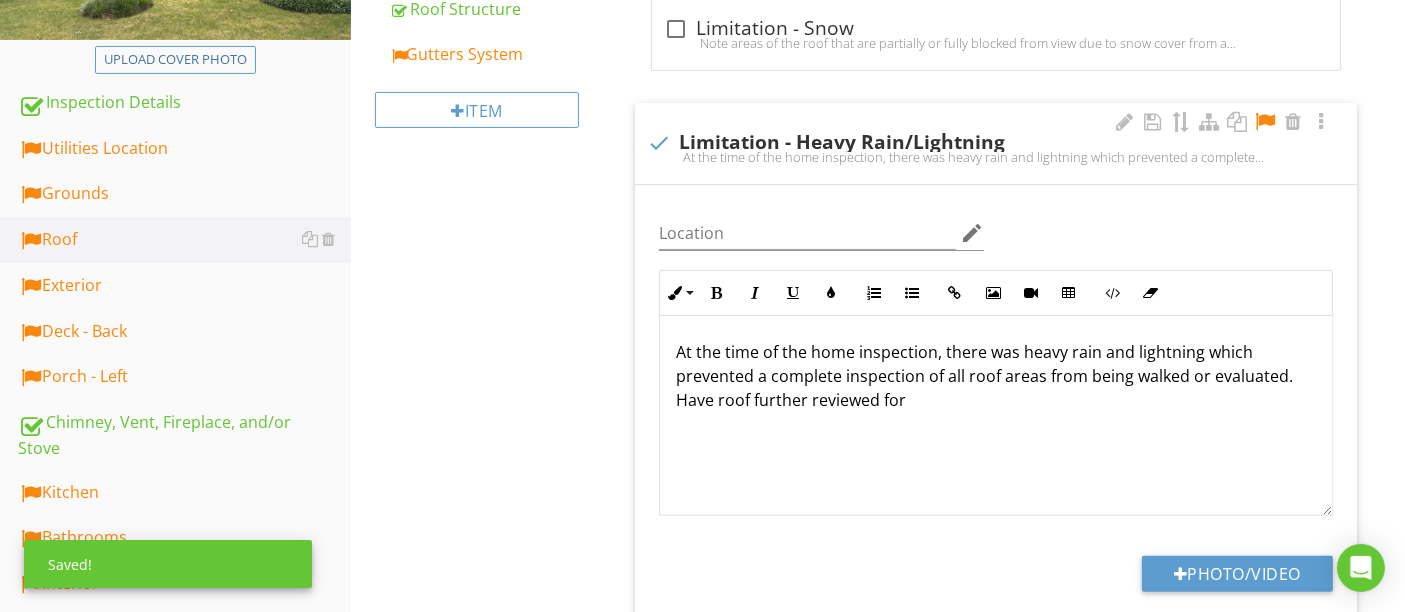 click on "At the time of the home inspection, there was heavy rain and lightning which prevented a complete inspection of all roof areas from being walked or evaluated. Have roof further reviewed for" at bounding box center [996, 376] 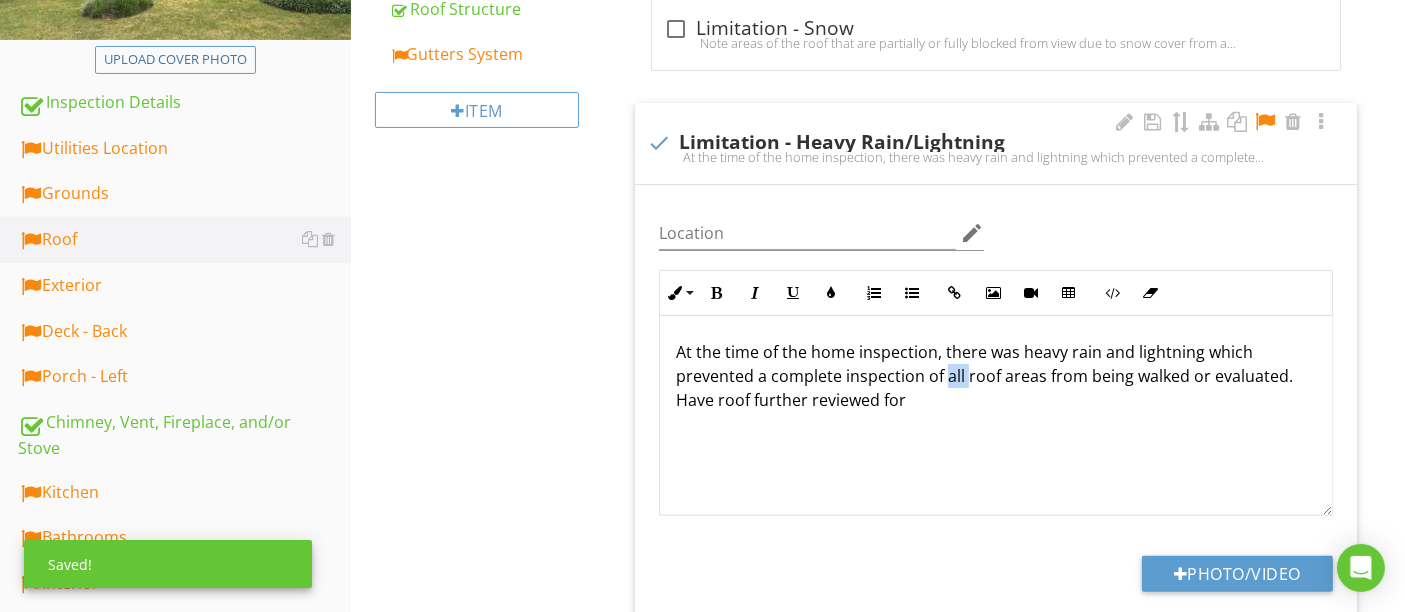 drag, startPoint x: 941, startPoint y: 381, endPoint x: 962, endPoint y: 380, distance: 21.023796 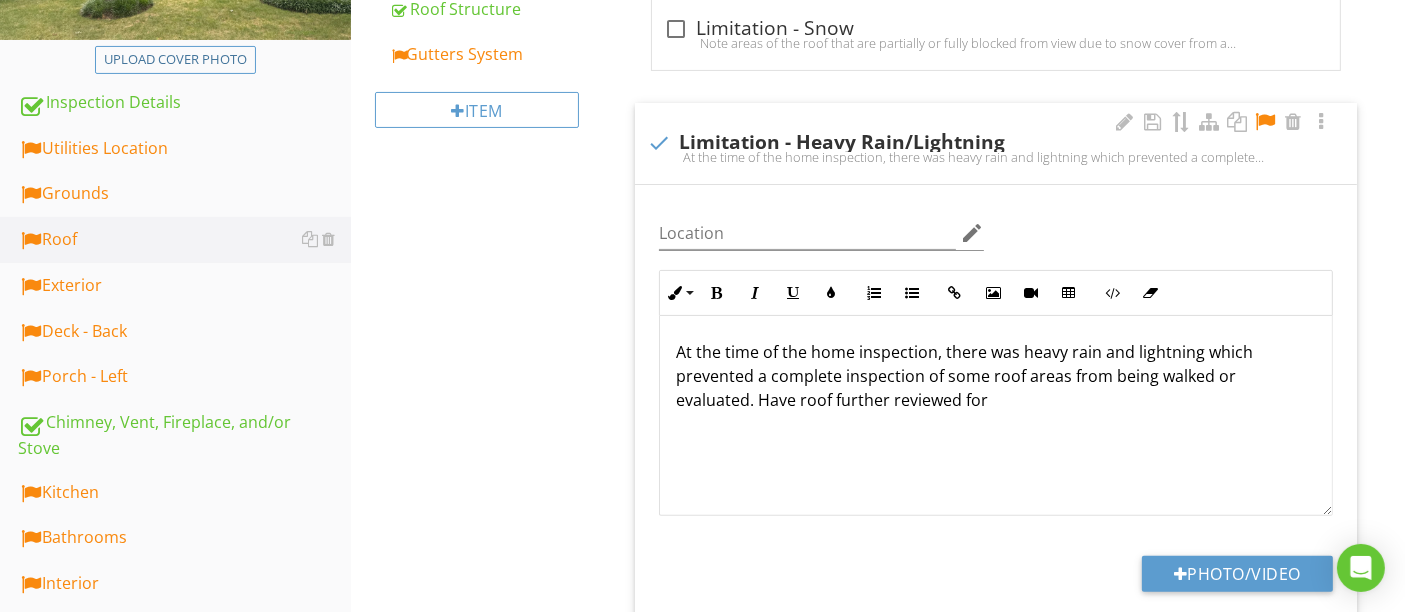 click on "At the time of the home inspection, there was heavy rain and lightning which prevented a complete inspection of some roof areas from being walked or evaluated. Have roof further reviewed for" at bounding box center (996, 376) 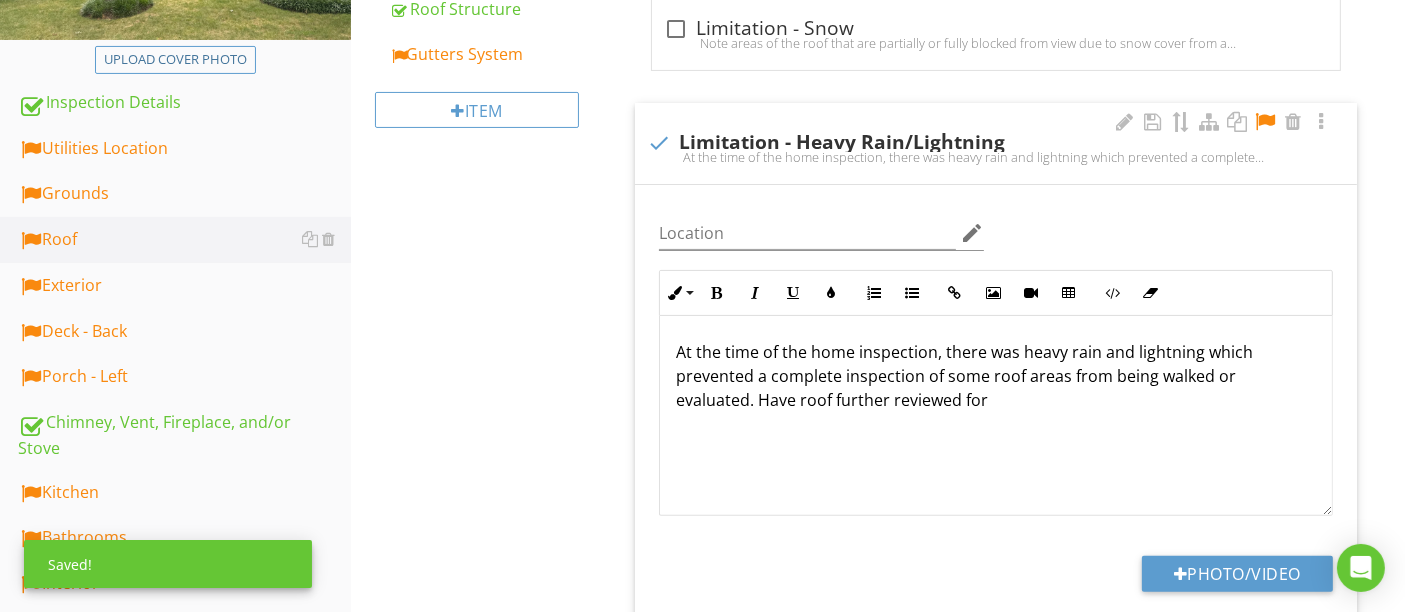 click on "At the time of the home inspection, there was heavy rain and lightning which prevented a complete inspection of some roof areas from being walked or evaluated. Have roof further reviewed for" at bounding box center [996, 376] 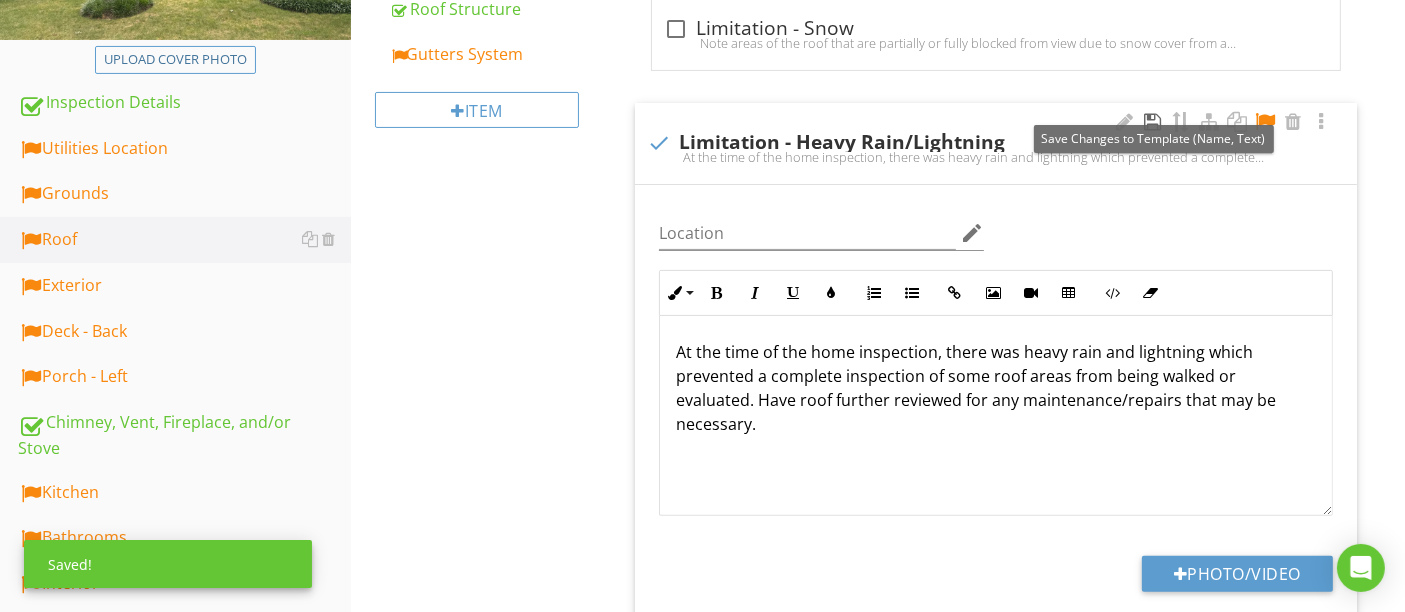 click at bounding box center [1153, 122] 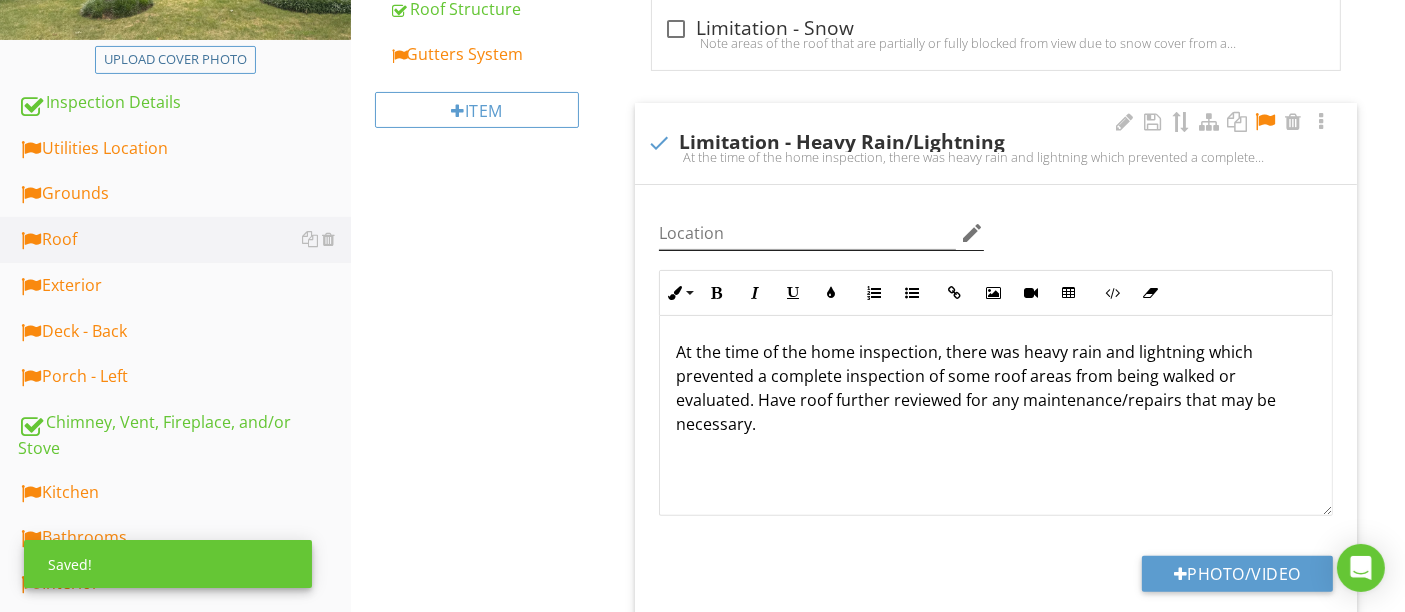 click on "edit" at bounding box center (972, 233) 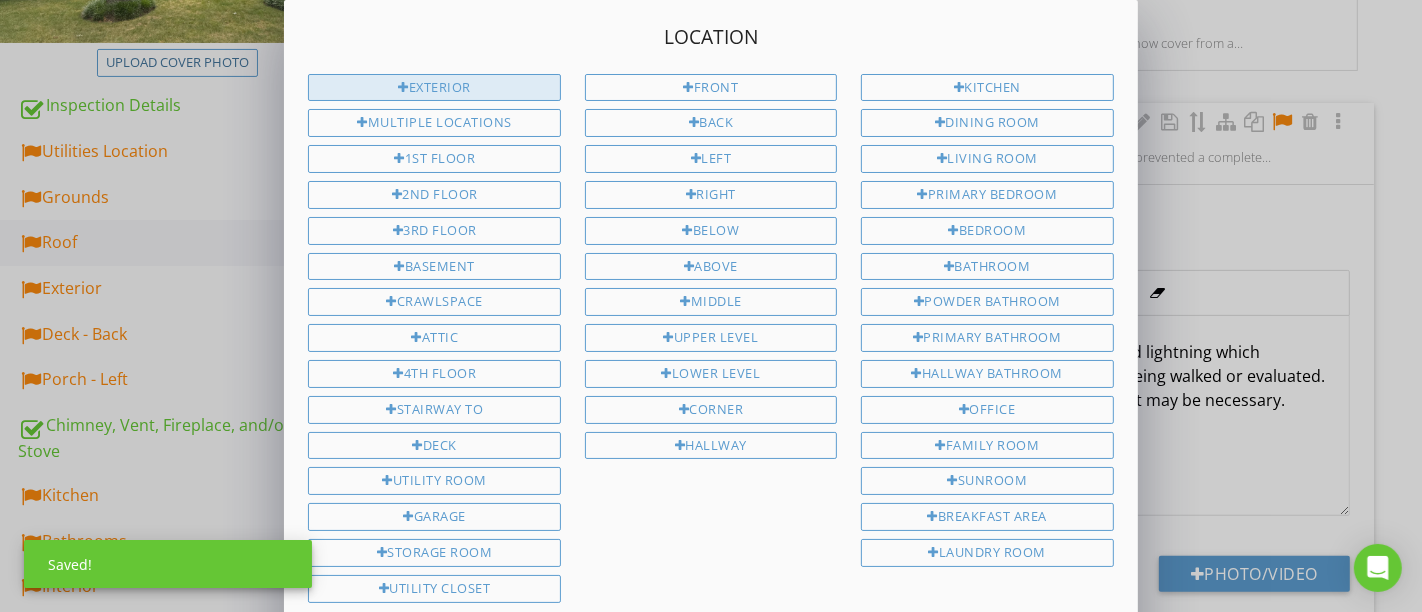 click on "Exterior" at bounding box center (434, 88) 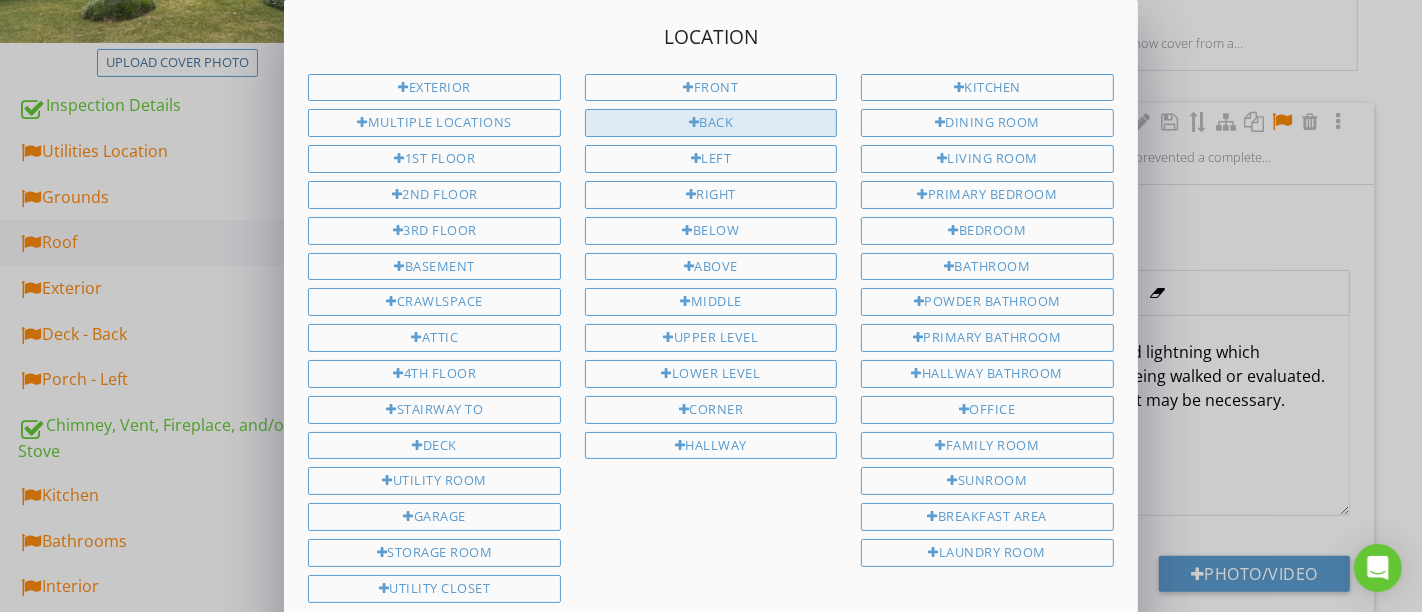 click on "Back" at bounding box center [711, 123] 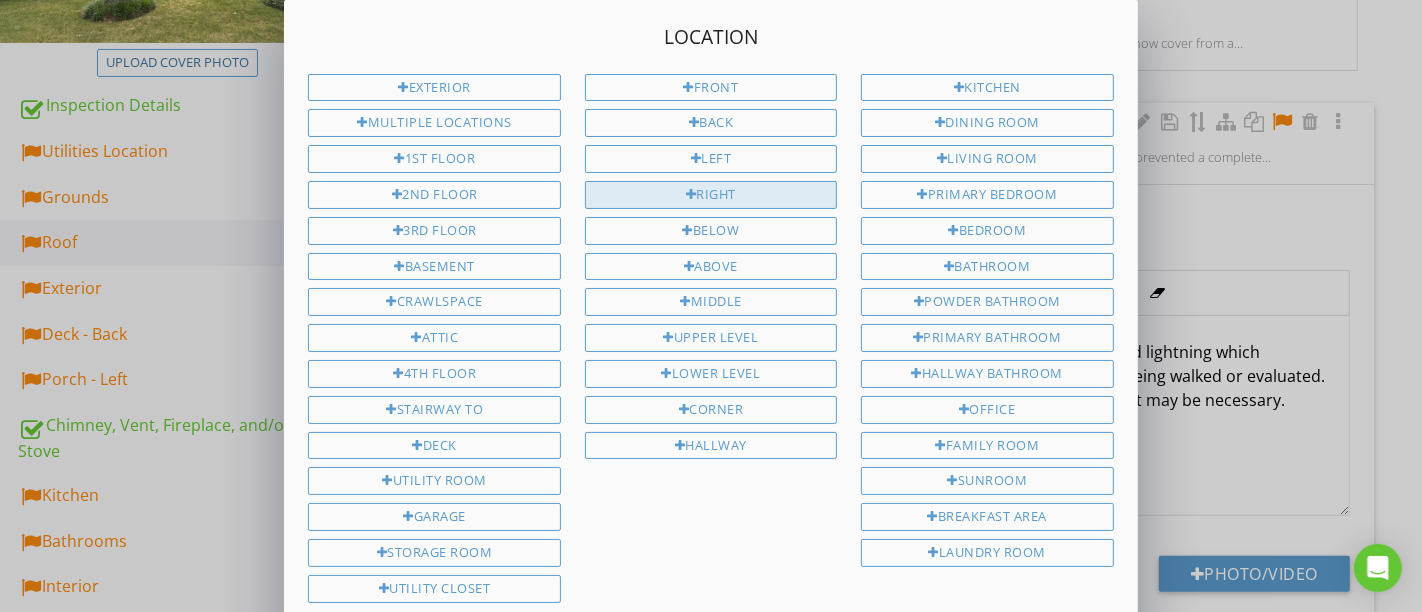 click on "Right" at bounding box center (711, 195) 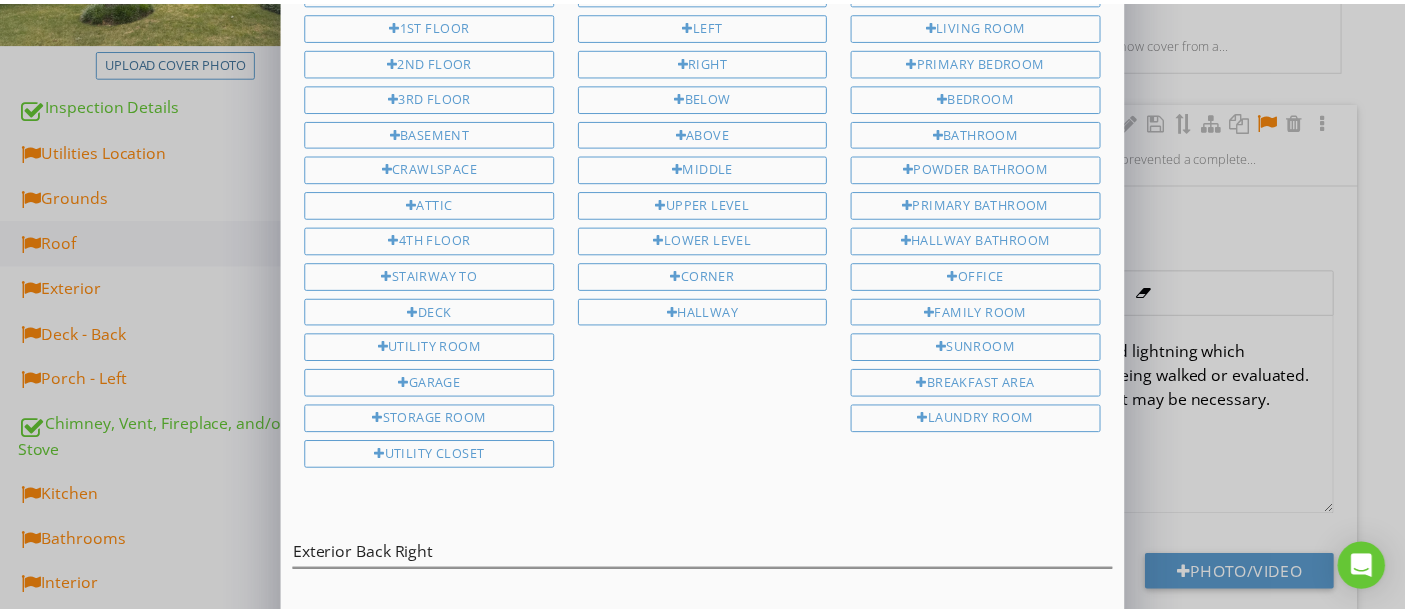 scroll, scrollTop: 187, scrollLeft: 0, axis: vertical 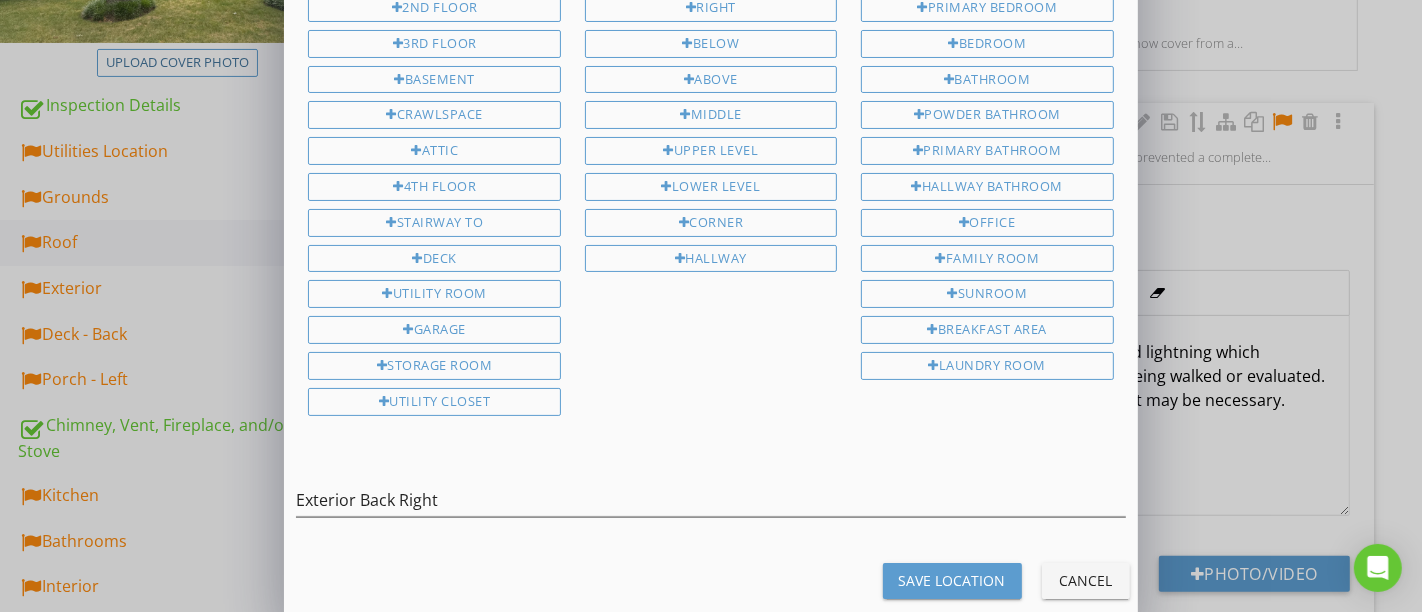 click on "Save Location" at bounding box center [952, 580] 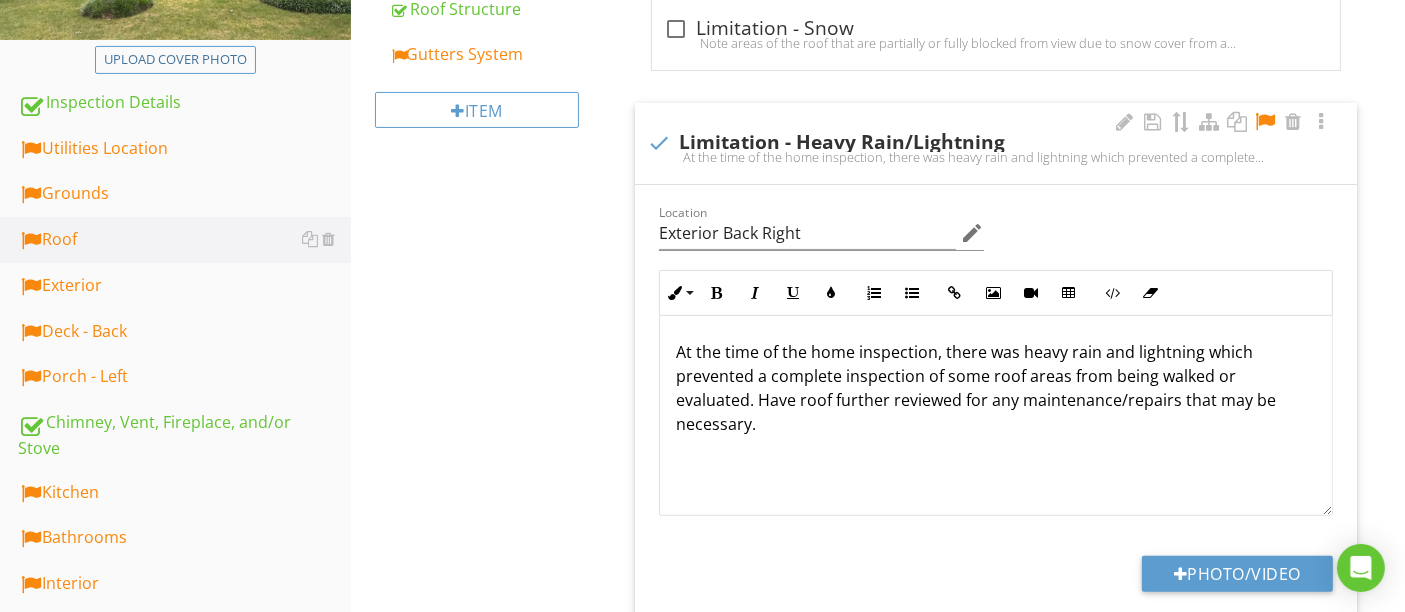 click at bounding box center [1265, 122] 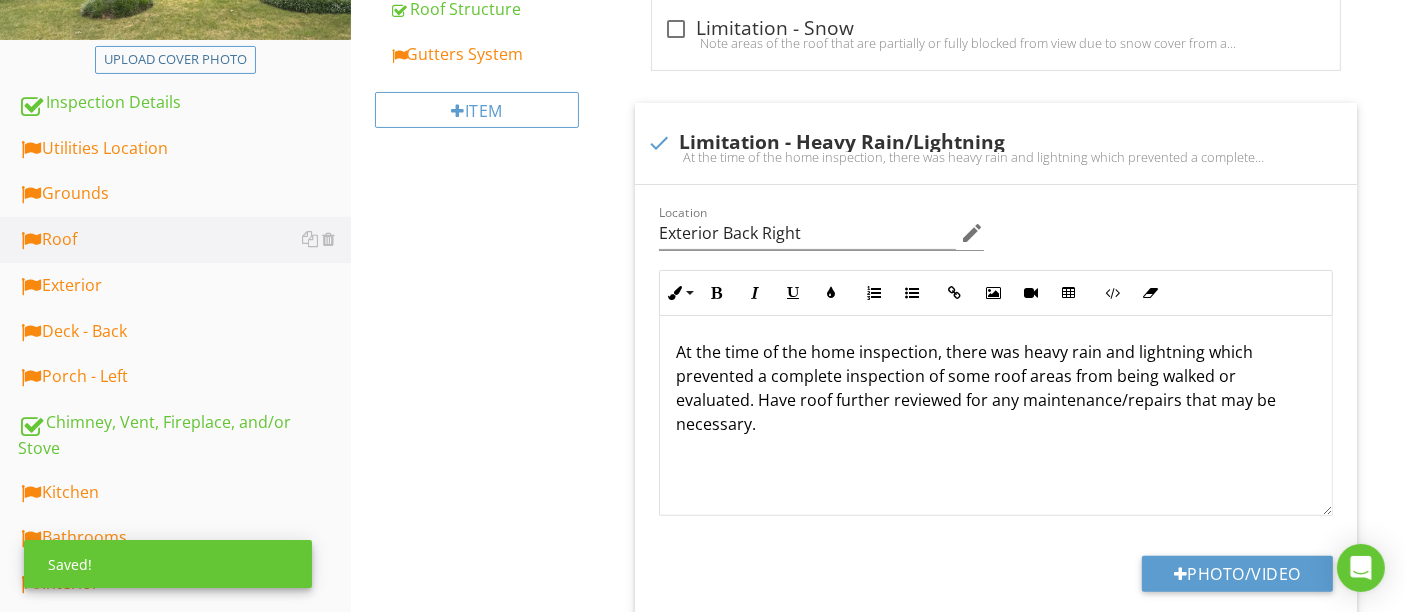 scroll, scrollTop: 0, scrollLeft: 0, axis: both 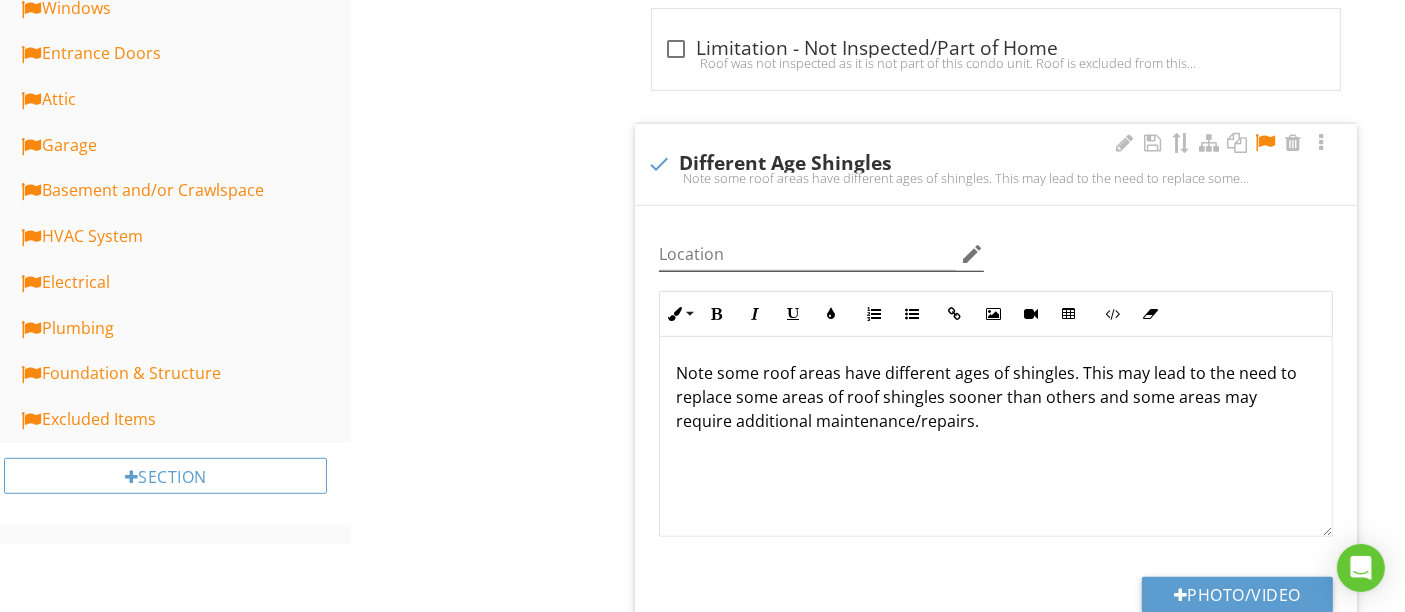 click on "edit" at bounding box center (972, 254) 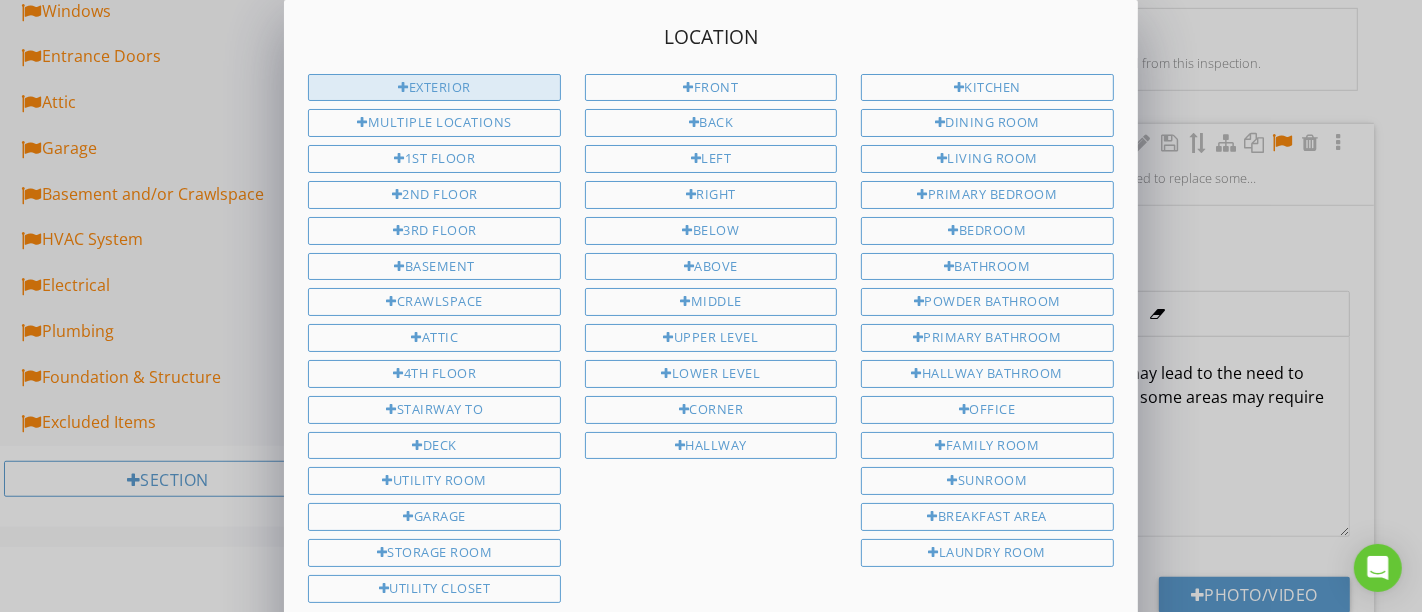 click on "Exterior" at bounding box center [434, 88] 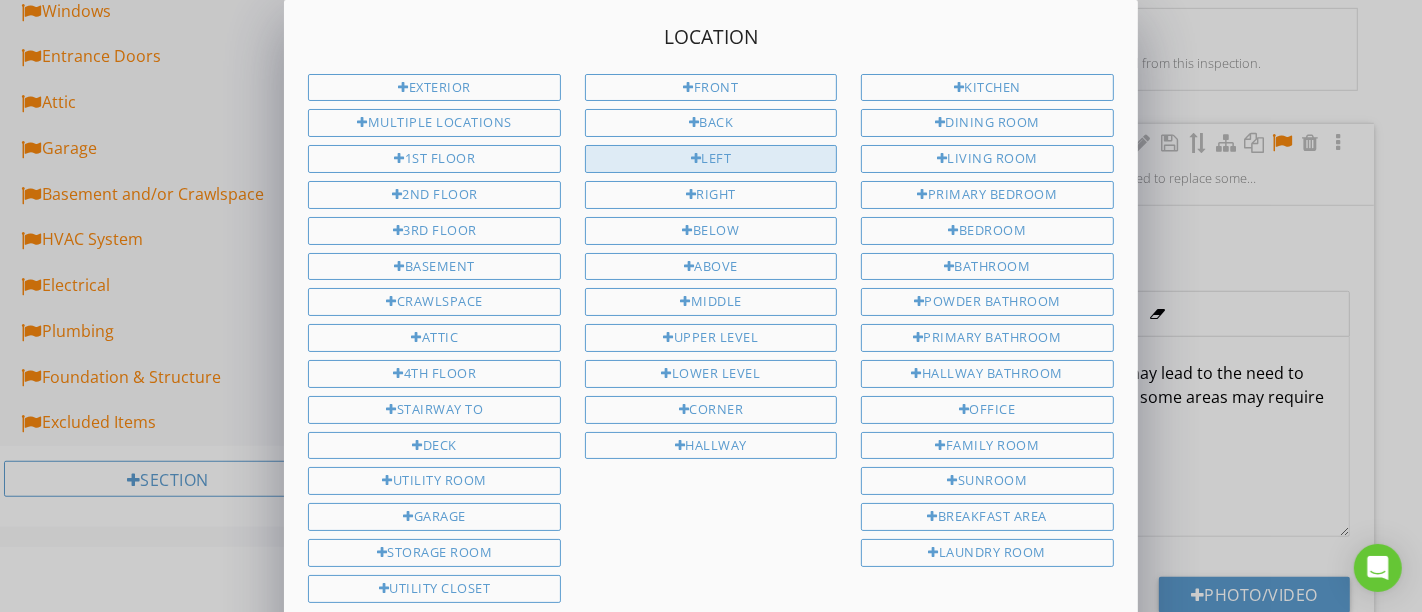 click on "Left" at bounding box center [711, 159] 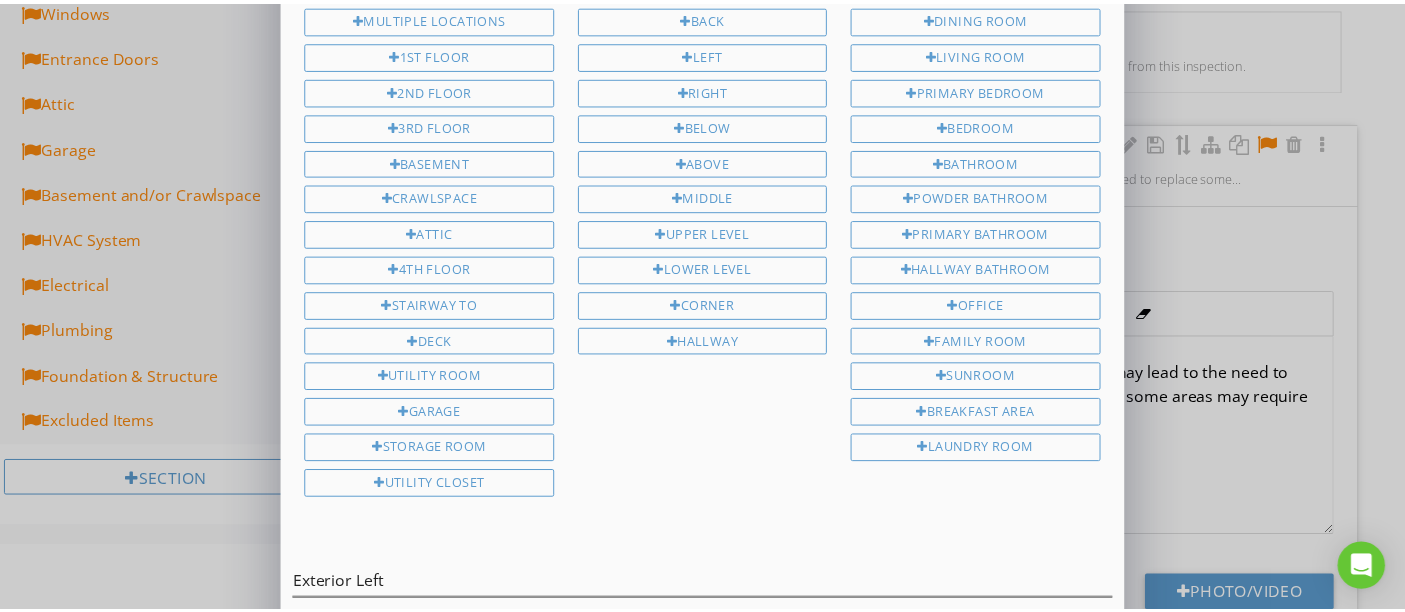 scroll, scrollTop: 187, scrollLeft: 0, axis: vertical 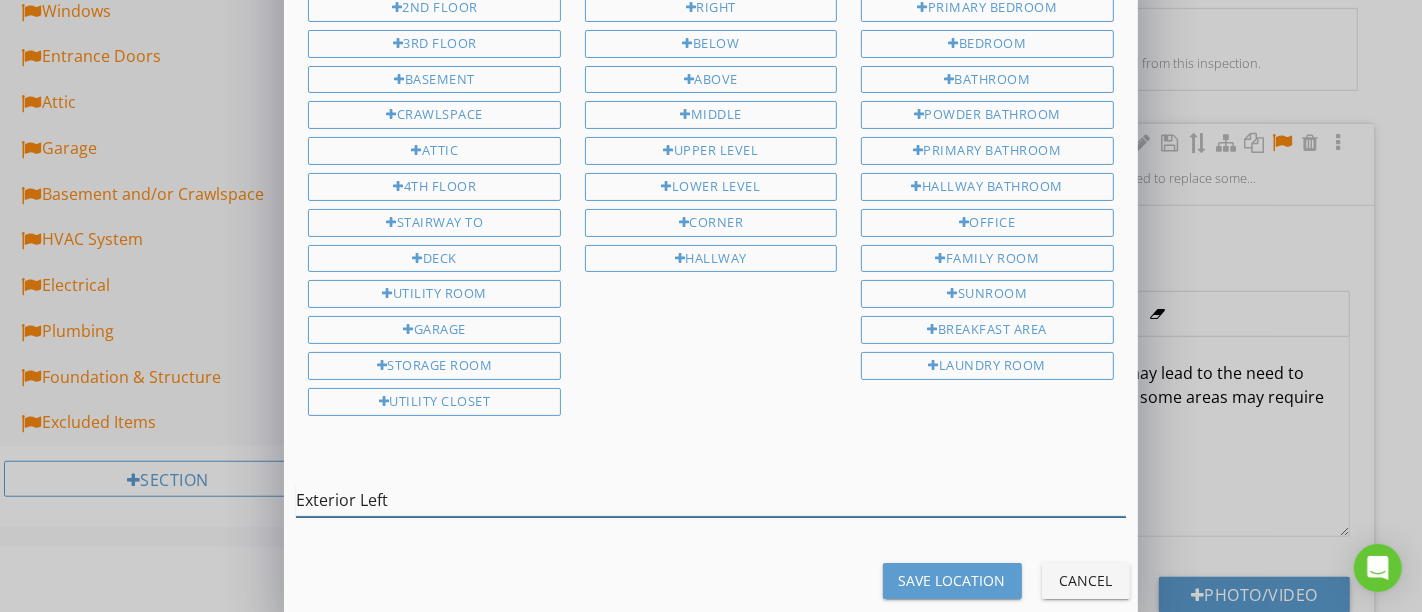 click on "Exterior Left" at bounding box center [710, 500] 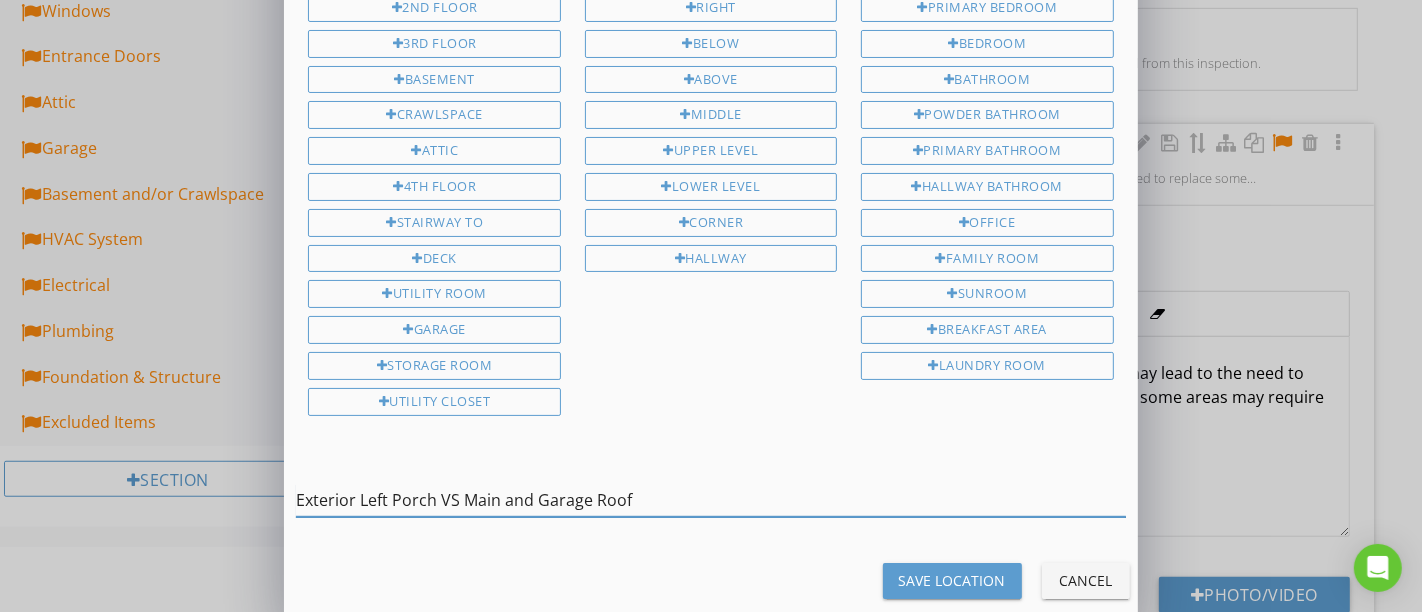 click on "Exterior Left Porch VS Main and Garage Roof" at bounding box center (710, 500) 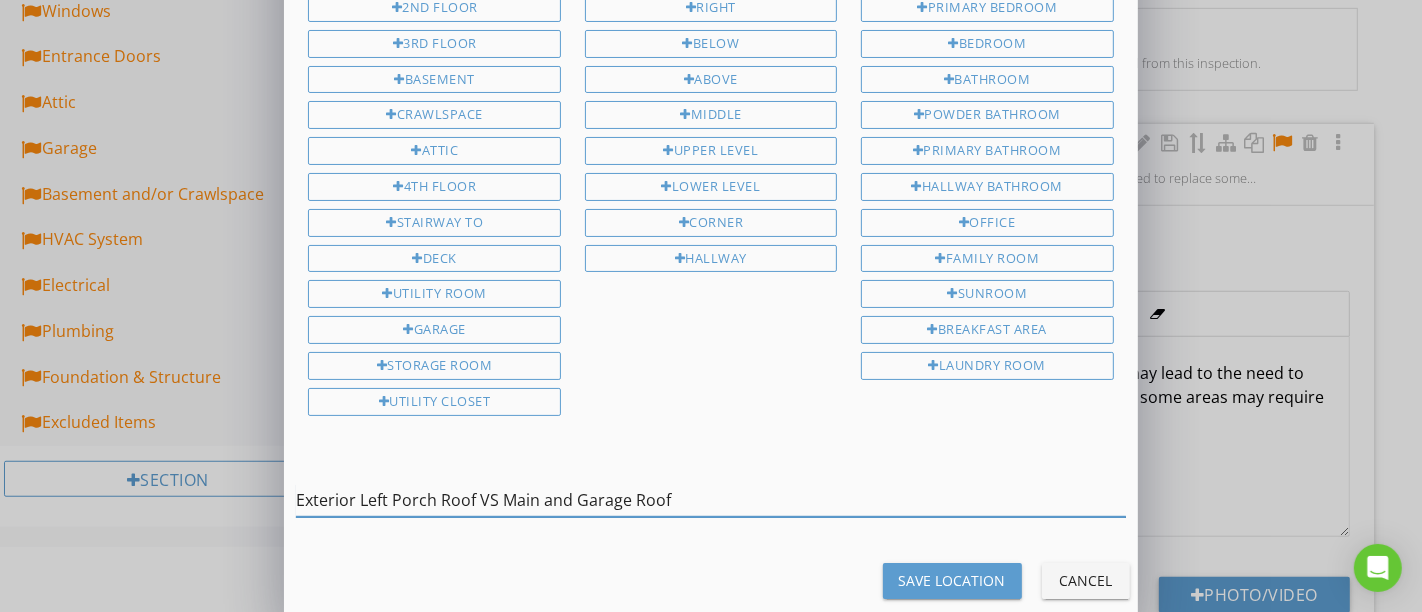 drag, startPoint x: 482, startPoint y: 472, endPoint x: 501, endPoint y: 475, distance: 19.235384 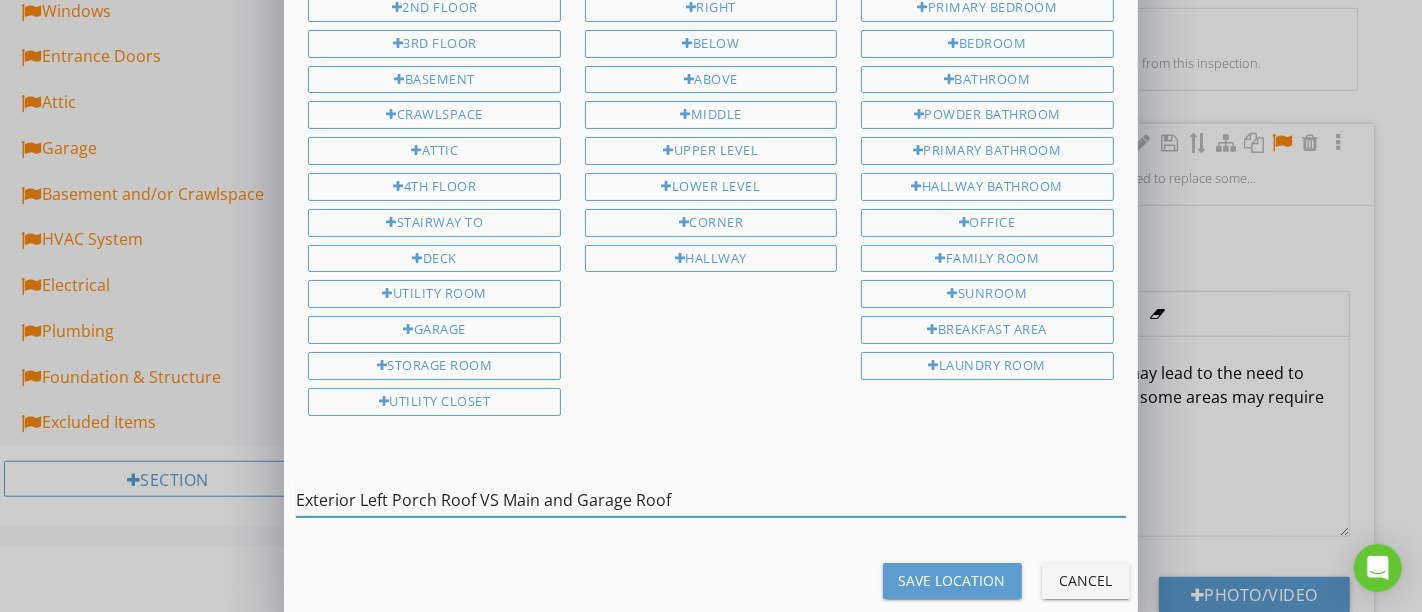 click on "Exterior Left Porch Roof VS Main and Garage Roof" at bounding box center (710, 500) 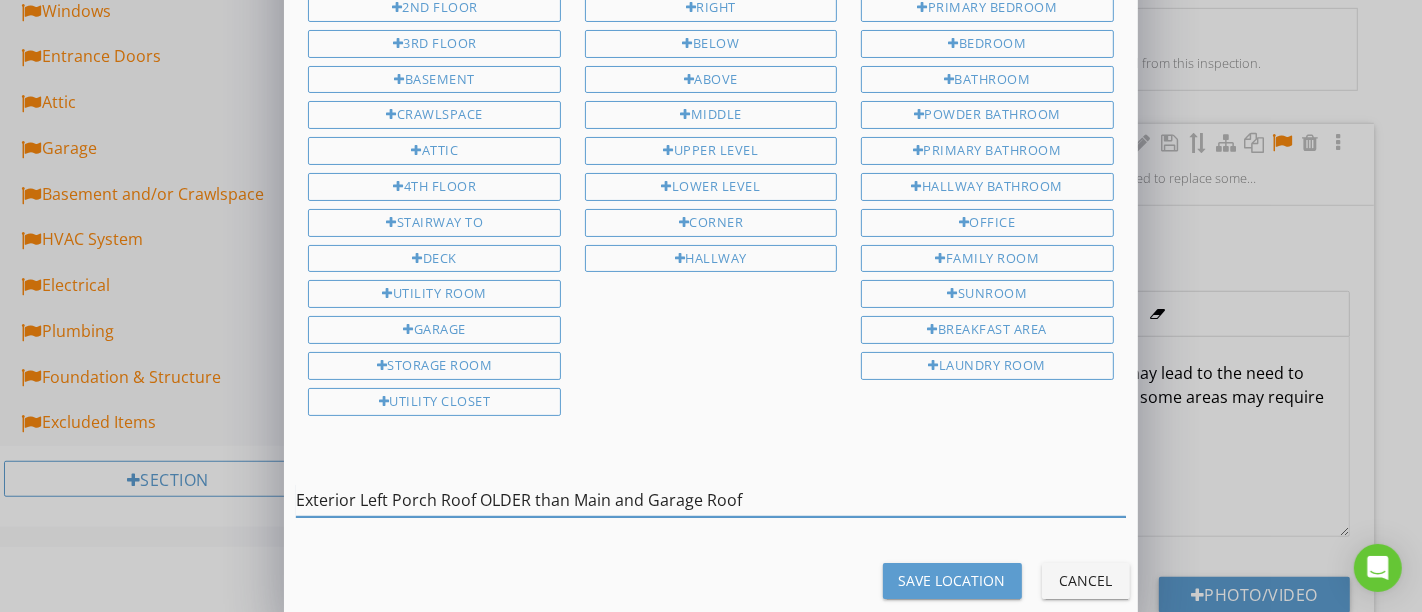 click on "Exterior Left Porch Roof OLDER than Main and Garage Roof" at bounding box center [710, 500] 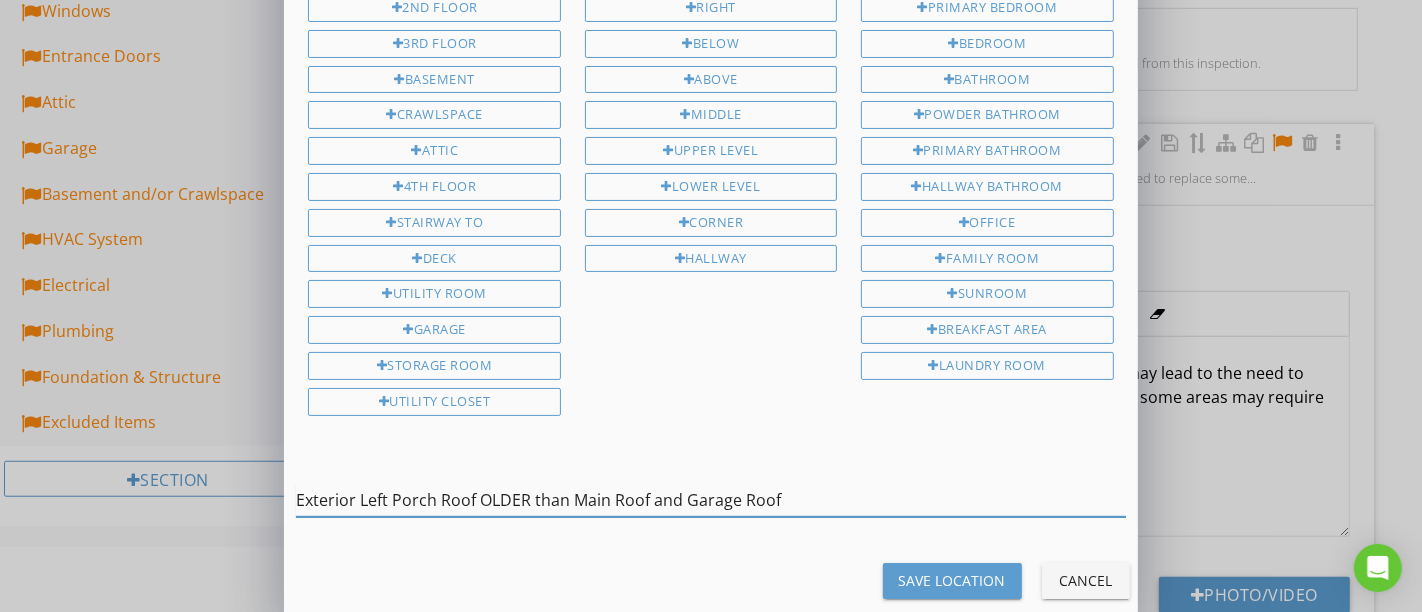 type on "Exterior Left Porch Roof OLDER than Main Roof and Garage Roof" 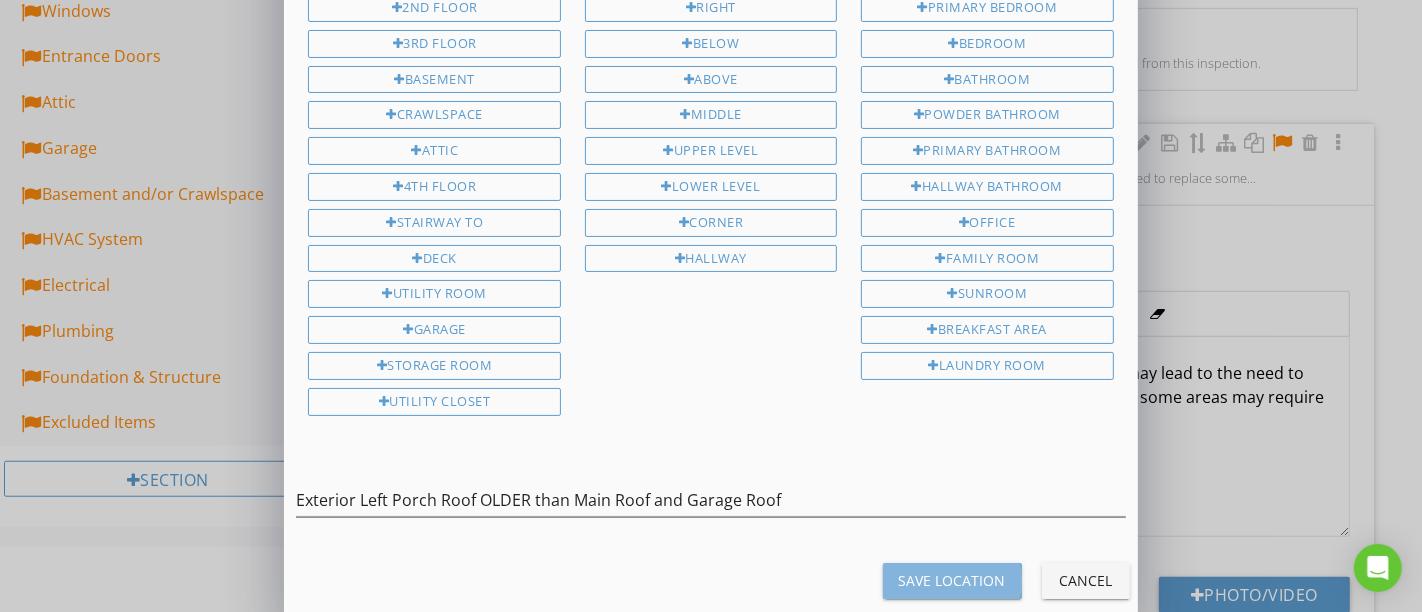 click on "Save Location" at bounding box center [952, 581] 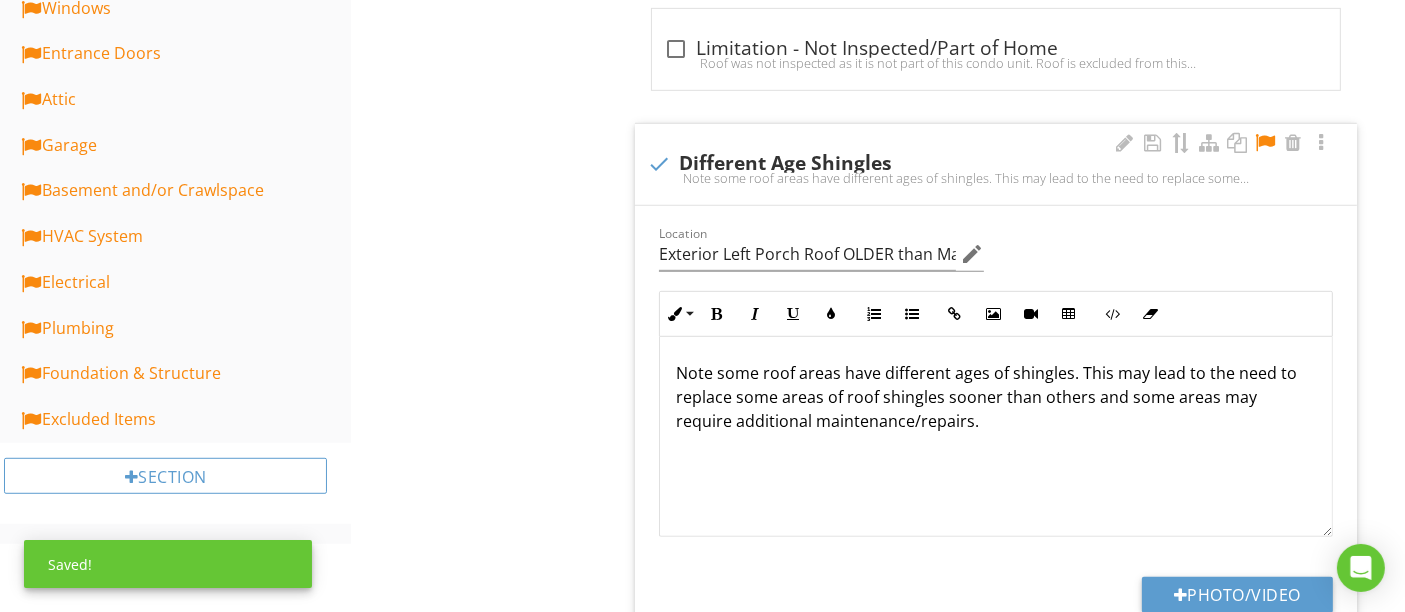 click at bounding box center (1265, 143) 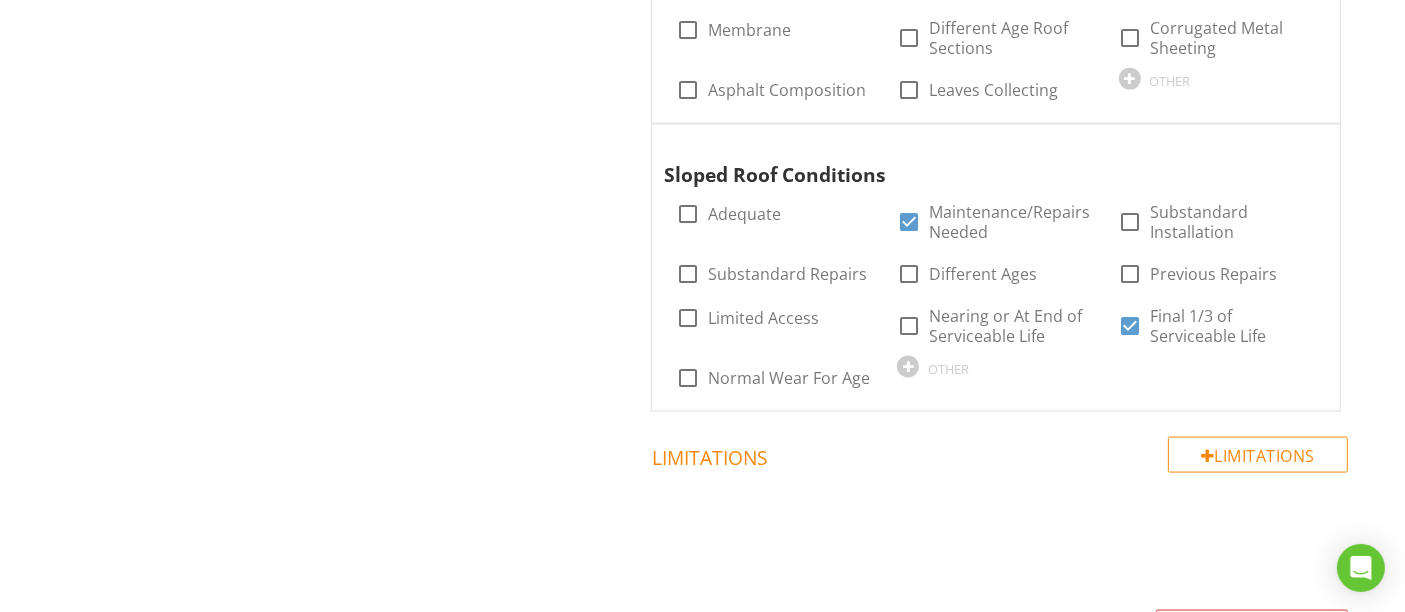 scroll, scrollTop: 2777, scrollLeft: 0, axis: vertical 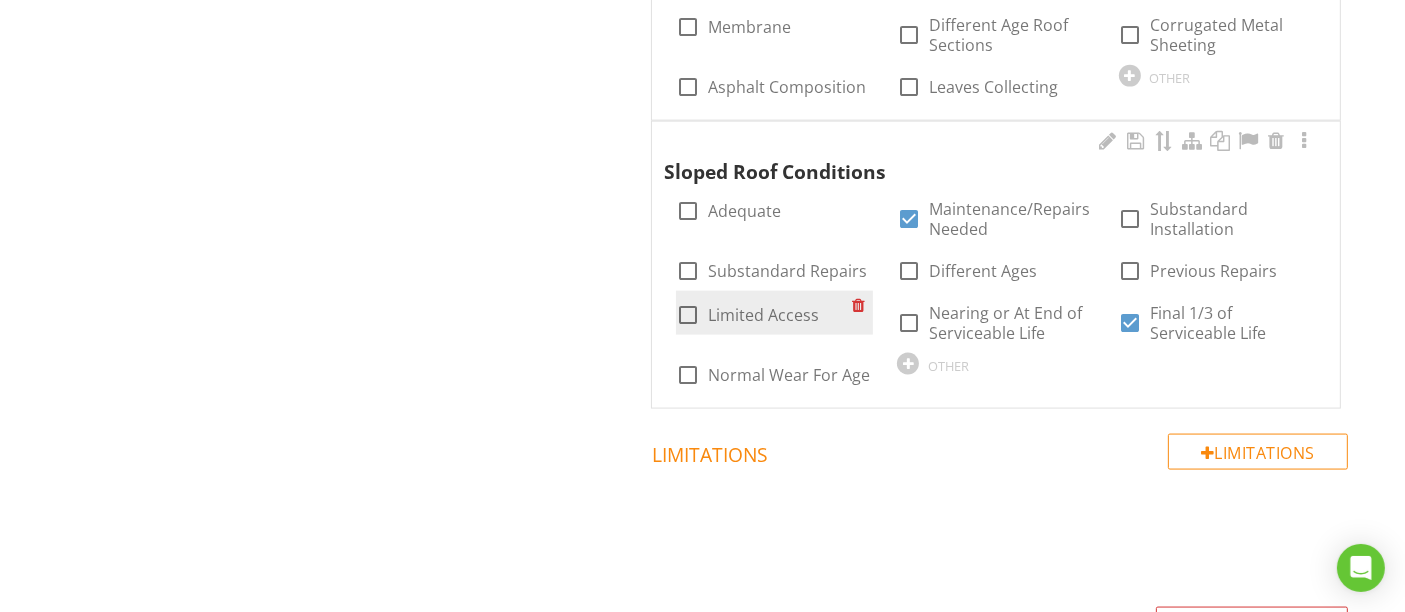 click on "Limited Access" at bounding box center [763, 315] 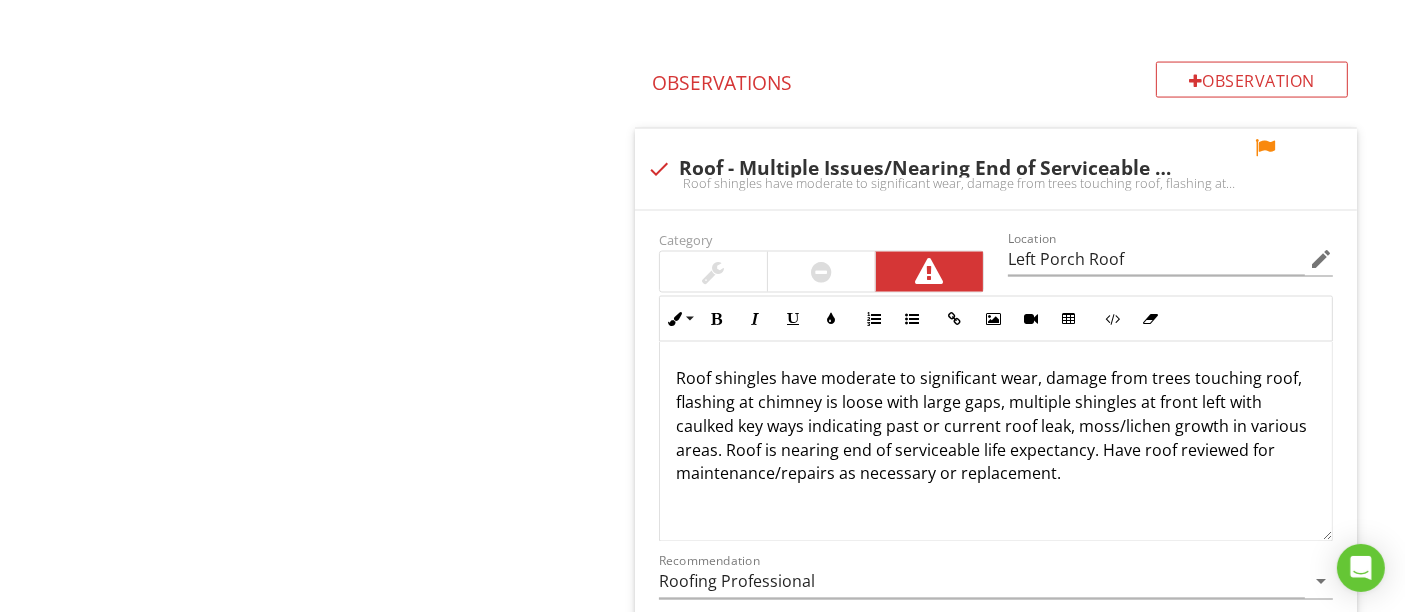 scroll, scrollTop: 3444, scrollLeft: 0, axis: vertical 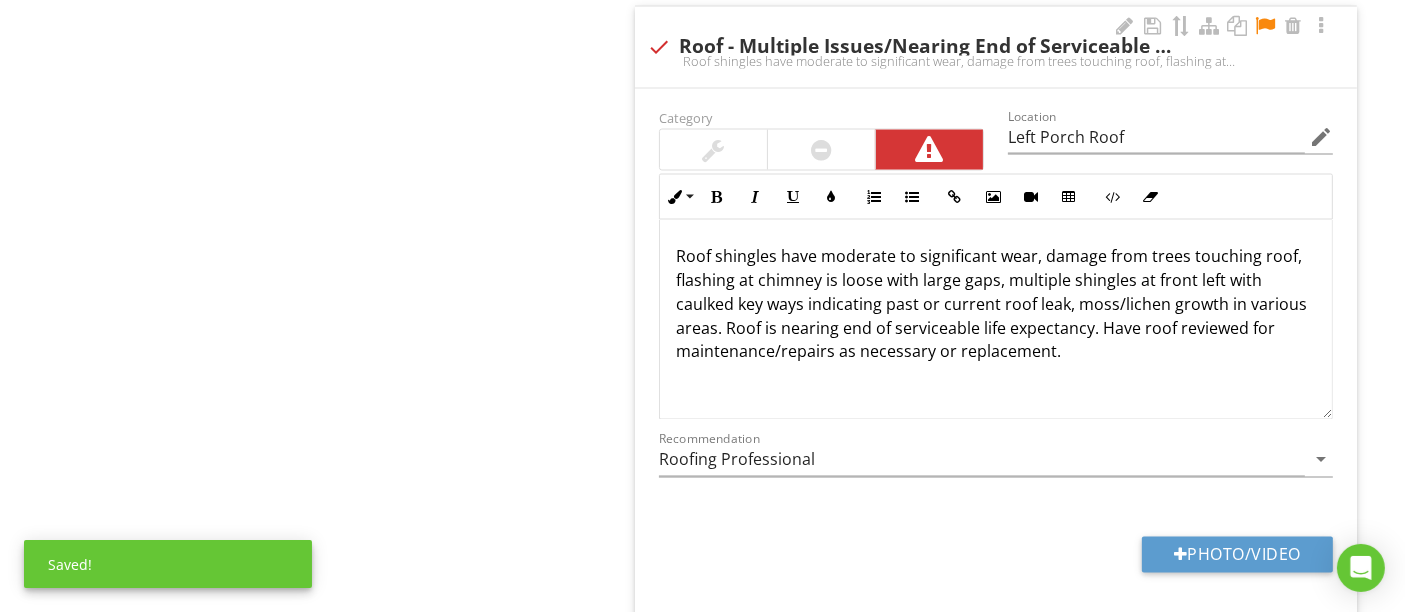 click on "Roof shingles have moderate to significant wear, damage from trees touching roof, flashing at chimney is loose with large gaps, multiple shingles at front left with caulked key ways indicating past or current roof leak, moss/lichen growth in various areas. Roof is nearing end of serviceable life expectancy. Have roof reviewed for maintenance/repairs as necessary or replacement." at bounding box center (996, 304) 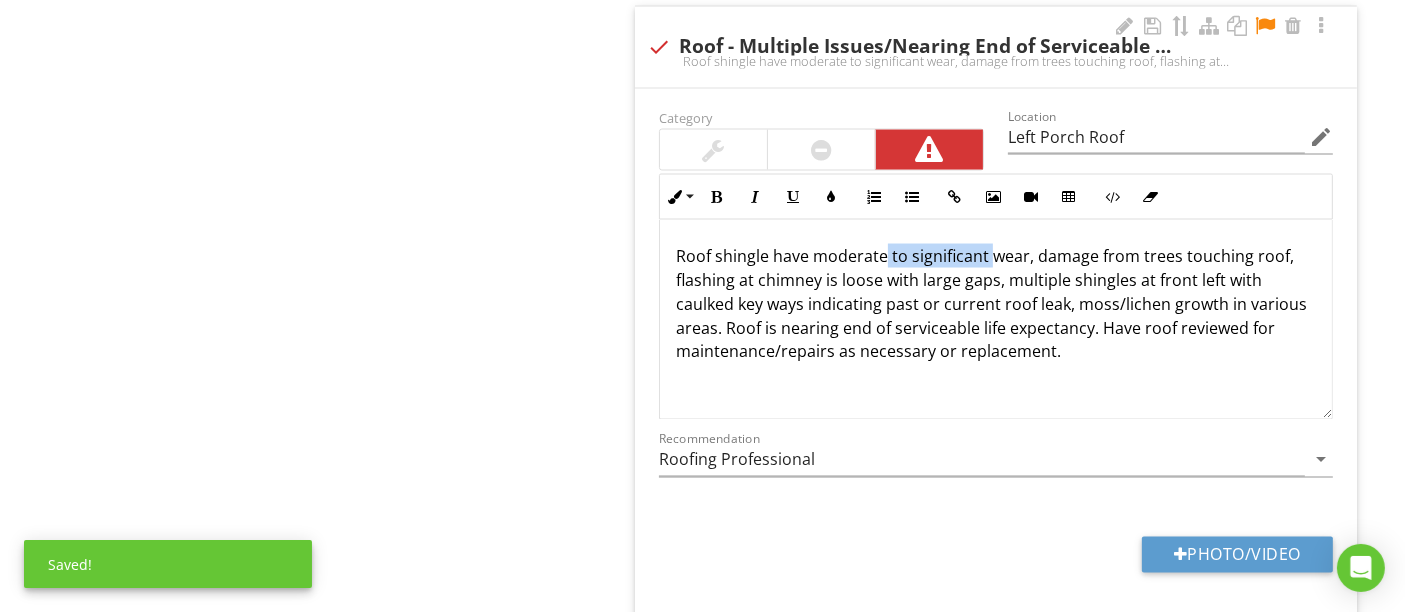 drag, startPoint x: 884, startPoint y: 244, endPoint x: 990, endPoint y: 246, distance: 106.01887 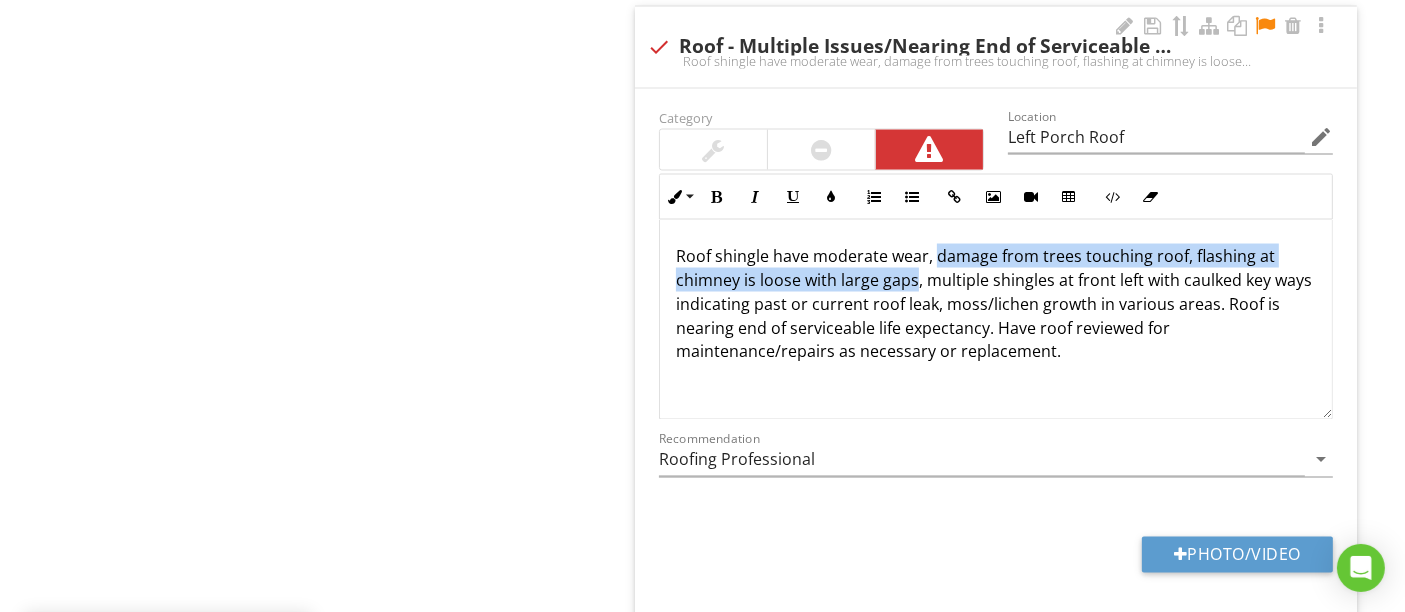 drag, startPoint x: 934, startPoint y: 247, endPoint x: 913, endPoint y: 272, distance: 32.649654 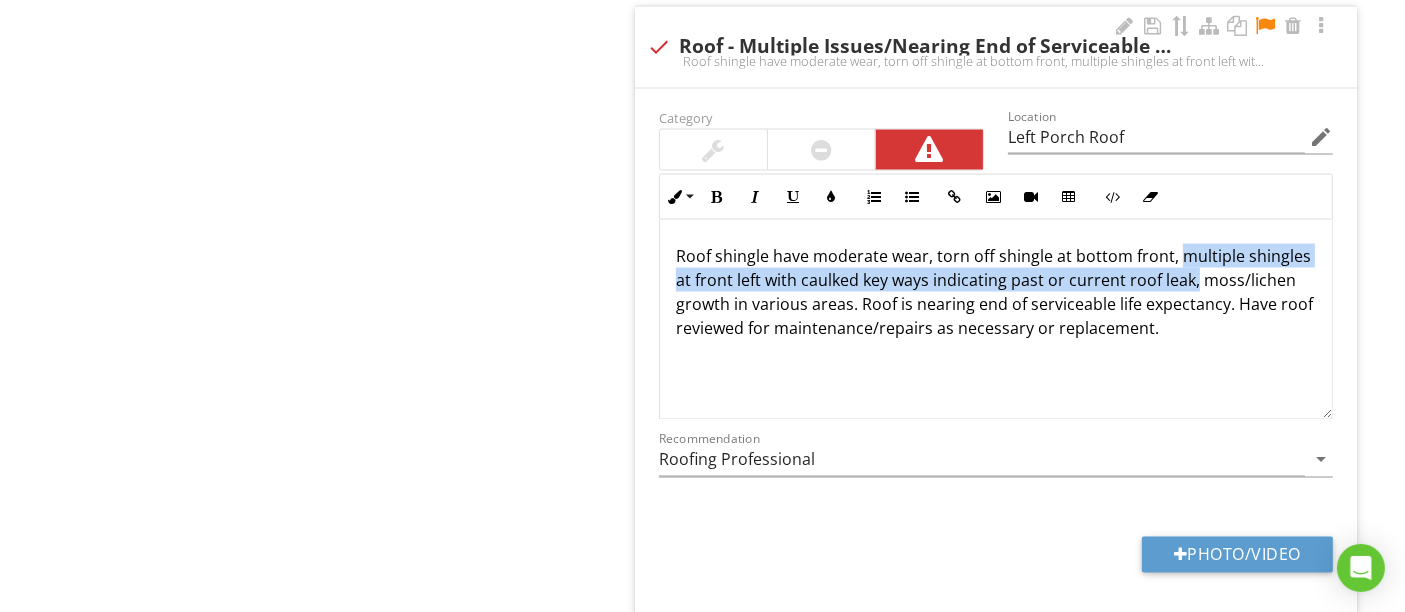 drag, startPoint x: 1173, startPoint y: 248, endPoint x: 1271, endPoint y: 270, distance: 100.43903 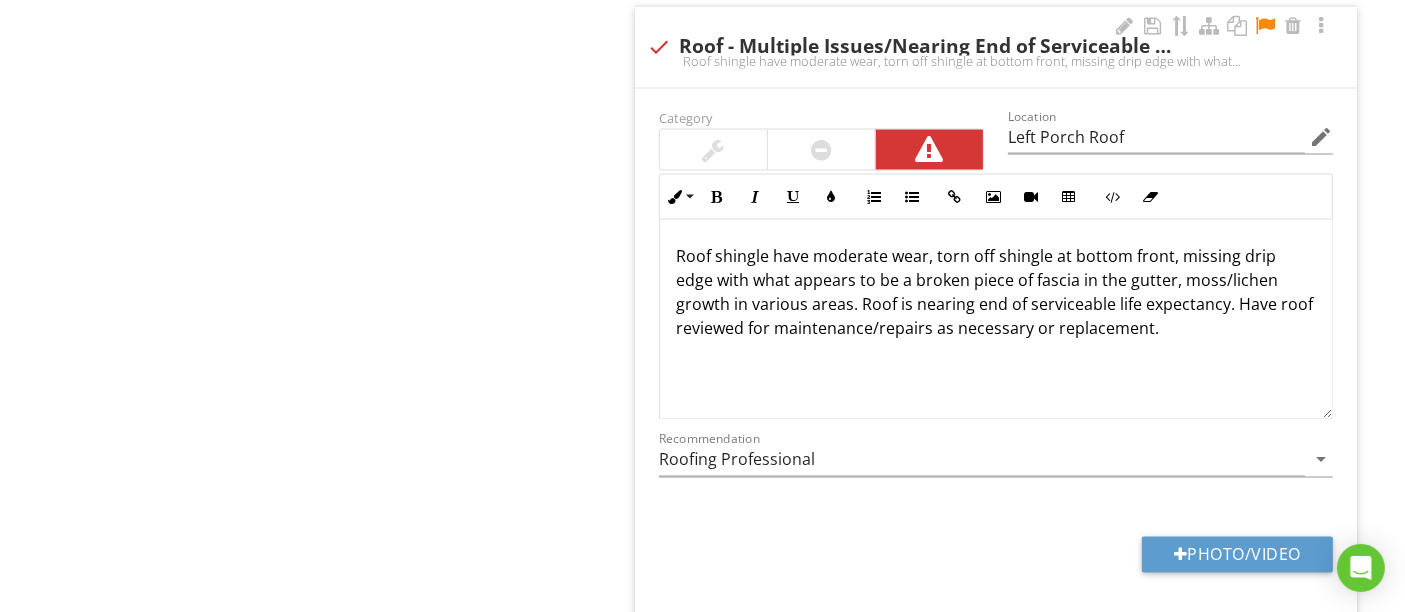 click on "Roof shingle have moderate wear, torn off shingle at bottom front, missing drip edge with what appears to be a broken piece of fascia in the gutter, moss/lichen growth in various areas. Roof is nearing end of serviceable life expectancy. Have roof reviewed for maintenance/repairs as necessary or replacement." at bounding box center (996, 292) 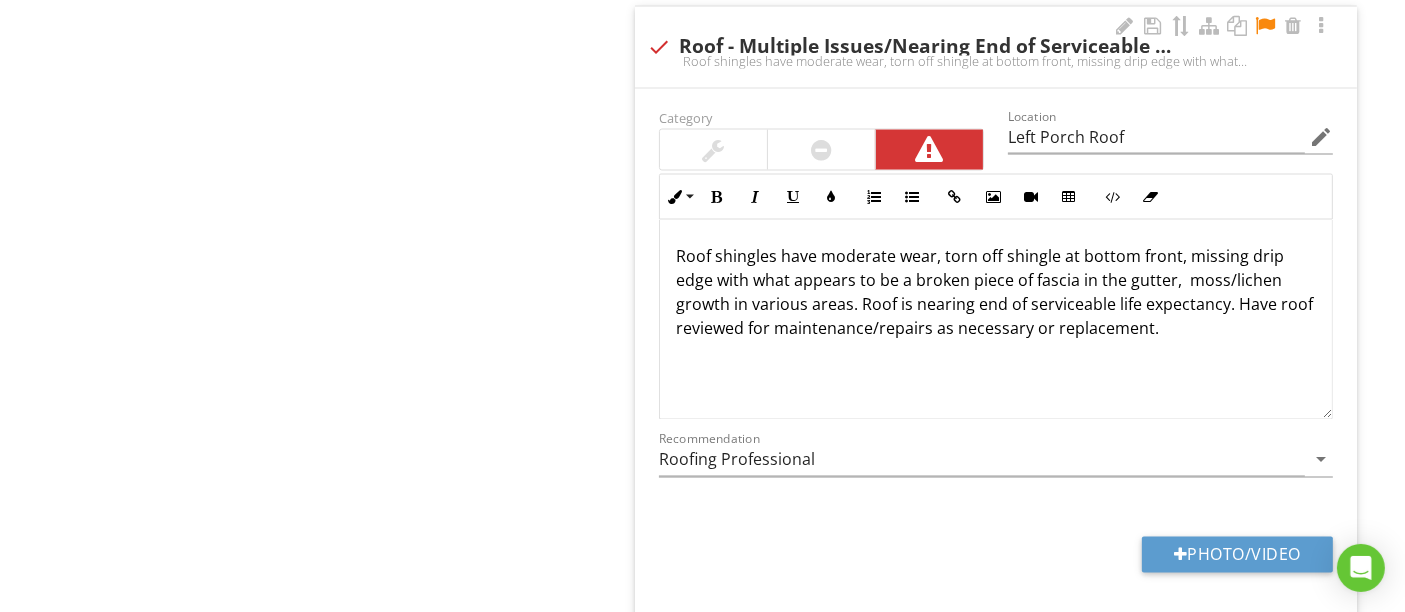 click on "Roof shingles have moderate wear, torn off shingle at bottom front, missing drip edge with what appears to be a broken piece of fascia in the gutter,  moss/lichen growth in various areas. Roof is nearing end of serviceable life expectancy. Have roof reviewed for maintenance/repairs as necessary or replacement." at bounding box center [996, 292] 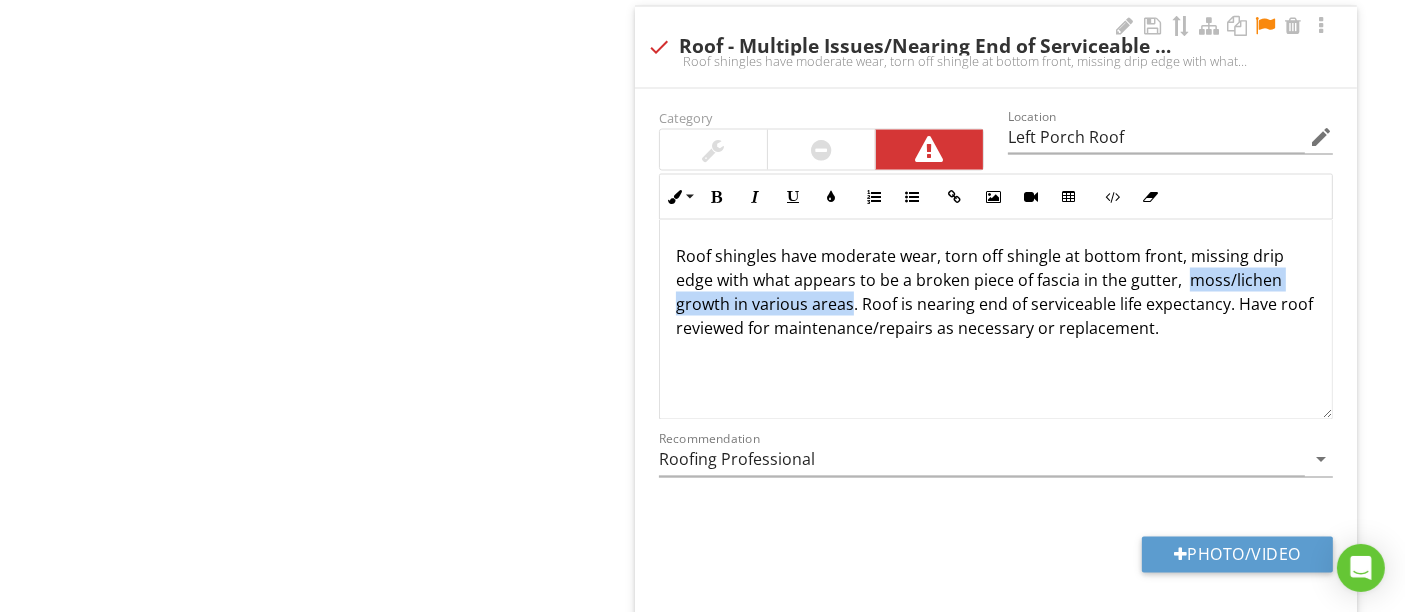 drag, startPoint x: 1184, startPoint y: 274, endPoint x: 848, endPoint y: 298, distance: 336.85605 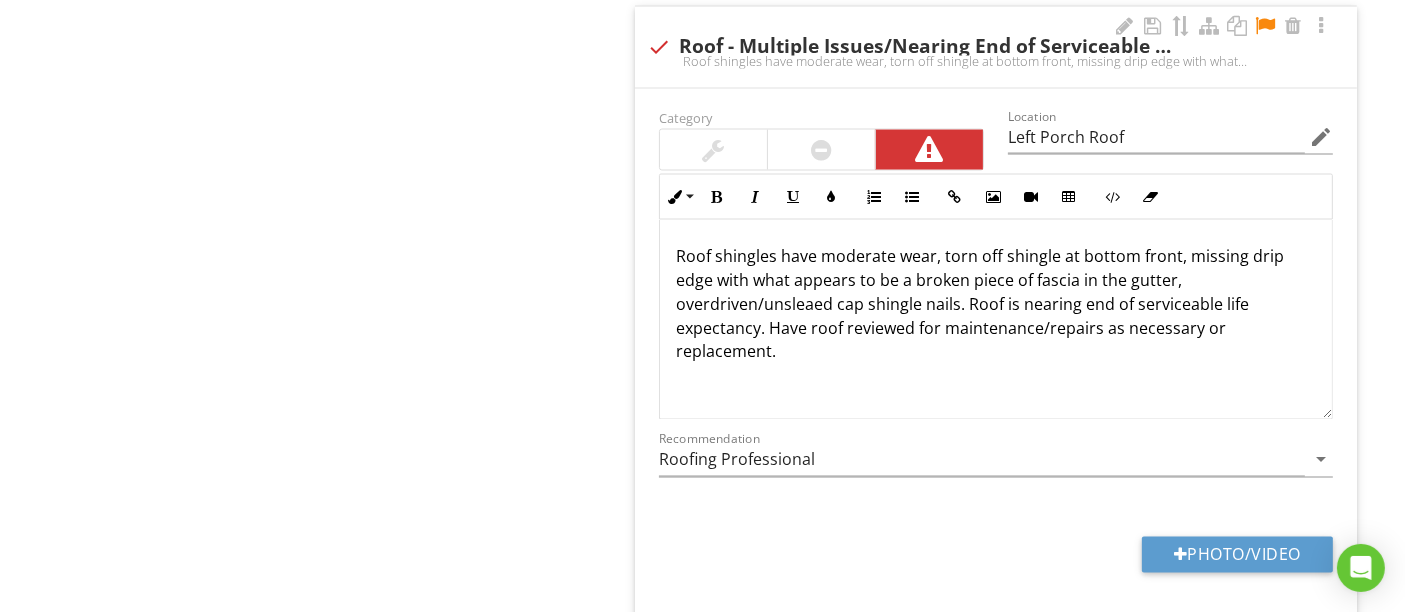 click on "Roof shingles have moderate wear, torn off shingle at bottom front, missing drip edge with what appears to be a broken piece of fascia in the gutter, overdriven/unsleaed cap shingle nails. Roof is nearing end of serviceable life expectancy. Have roof reviewed for maintenance/repairs as necessary or replacement." at bounding box center [996, 304] 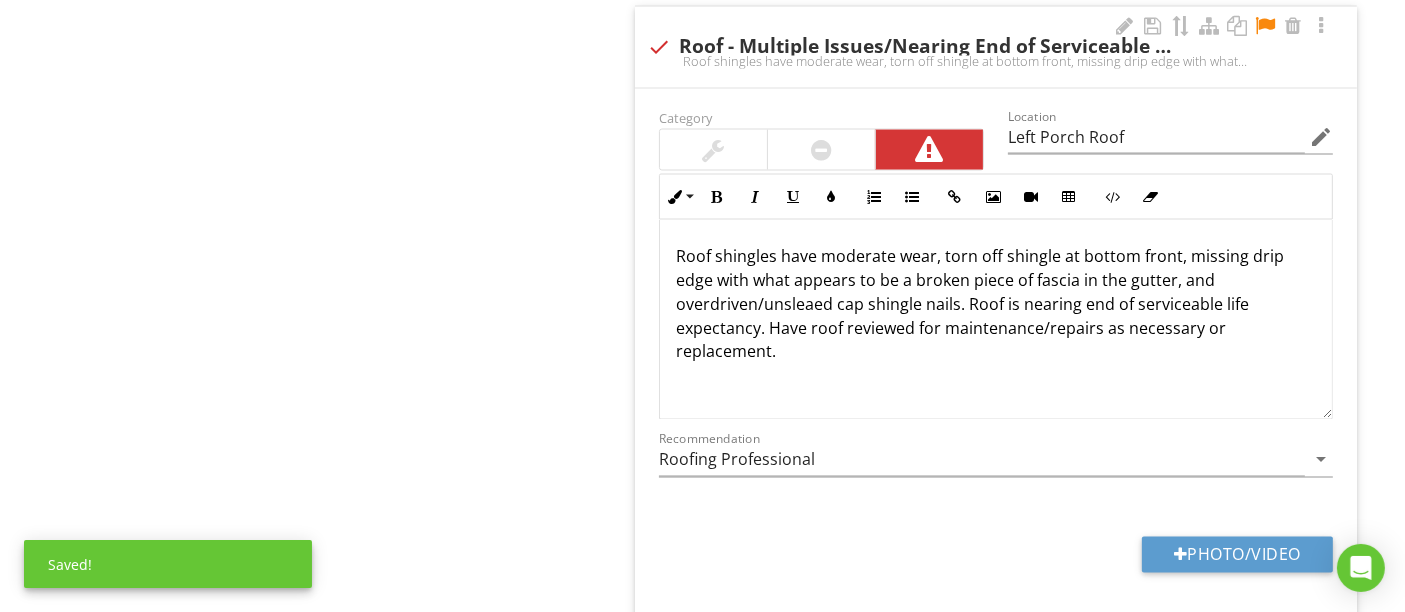click on "Roof shingles have moderate wear, torn off shingle at bottom front, missing drip edge with what appears to be a broken piece of fascia in the gutter, and overdriven/unsleaed cap shingle nails. Roof is nearing end of serviceable life expectancy. Have roof reviewed for maintenance/repairs as necessary or replacement." at bounding box center [996, 304] 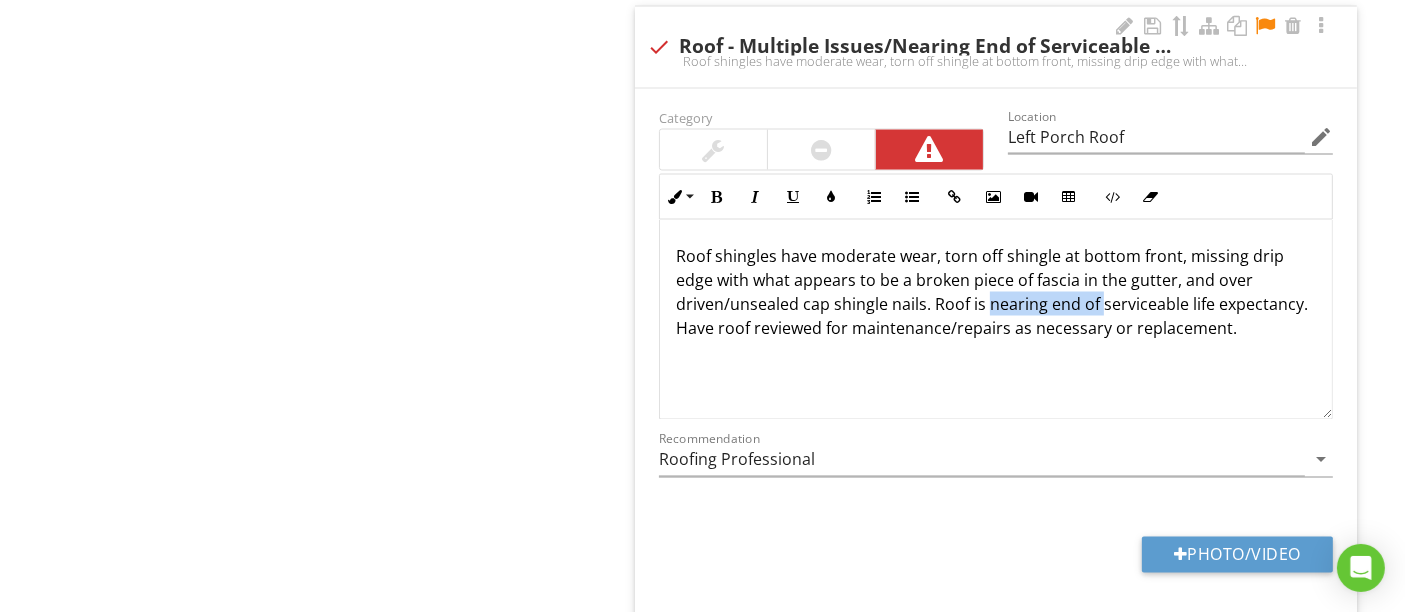 drag, startPoint x: 986, startPoint y: 292, endPoint x: 1097, endPoint y: 301, distance: 111.364265 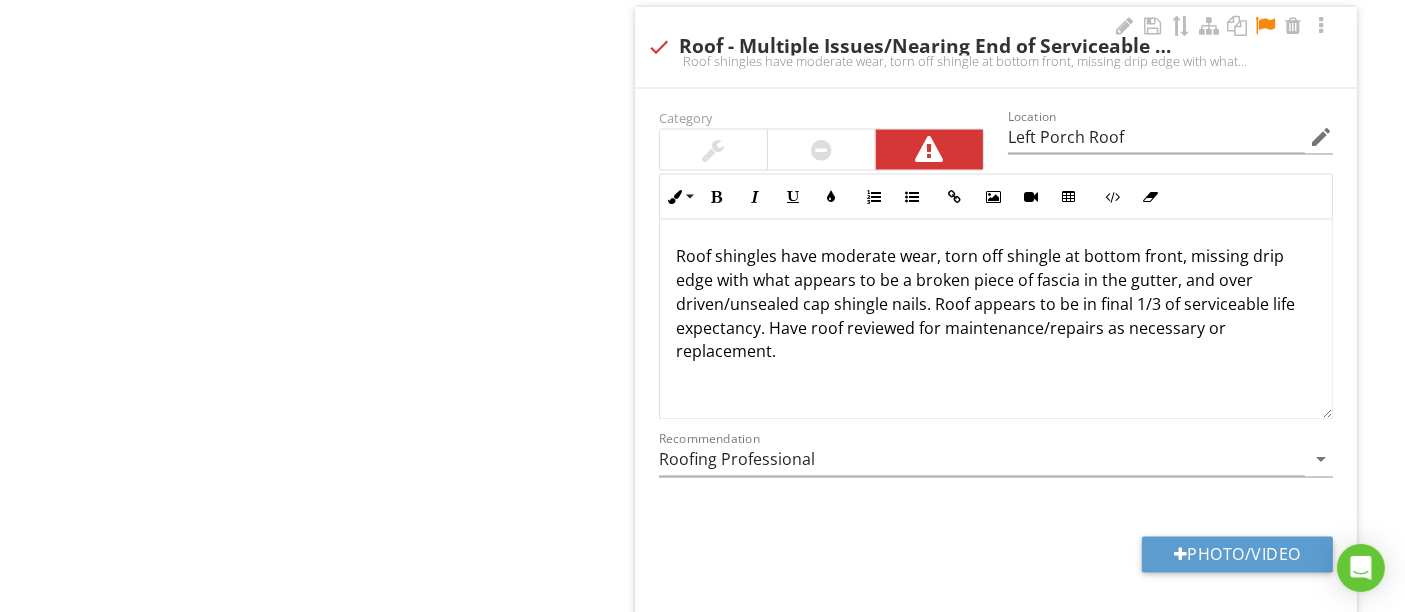 drag, startPoint x: 1195, startPoint y: 328, endPoint x: 1240, endPoint y: 333, distance: 45.276924 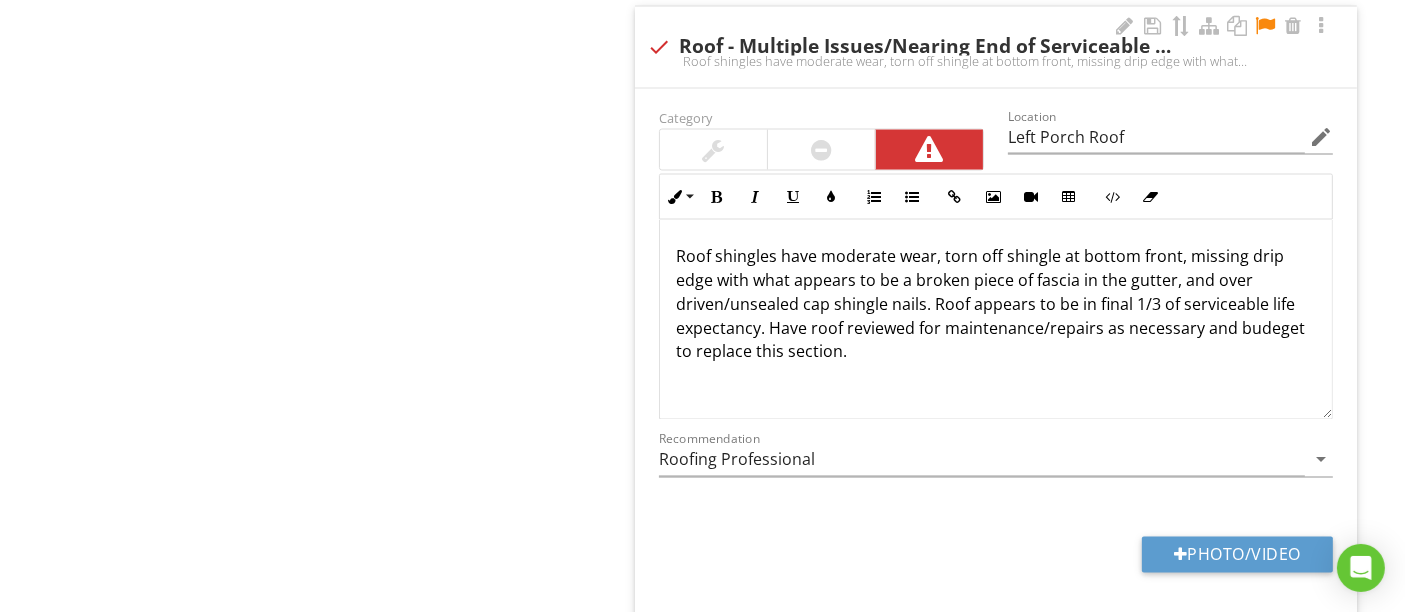 click on "Roof shingles have moderate wear, torn off shingle at bottom front, missing drip edge with what appears to be a broken piece of fascia in the gutter, and over driven/unsealed cap shingle nails. Roof appears to be in final 1/3 of serviceable life expectancy. Have roof reviewed for maintenance/repairs as necessary and budeget to replace this section." at bounding box center (996, 304) 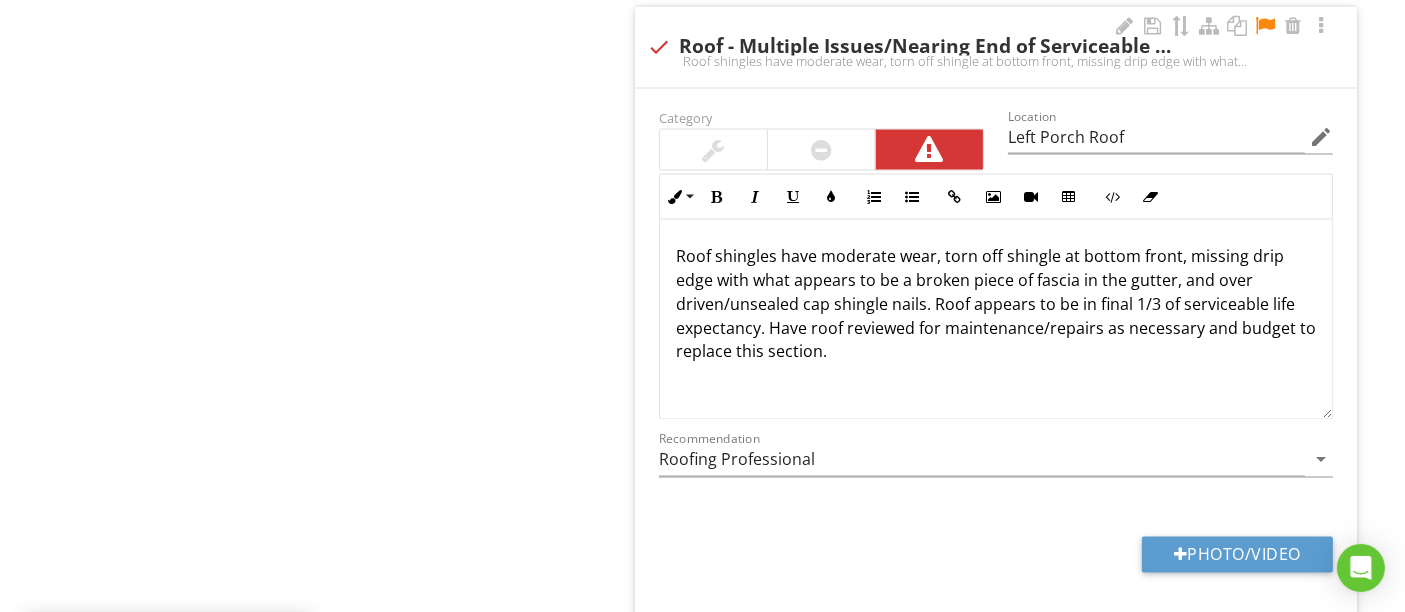click on "Roof shingles have moderate wear, torn off shingle at bottom front, missing drip edge with what appears to be a broken piece of fascia in the gutter, and over driven/unsealed cap shingle nails. Roof appears to be in final 1/3 of serviceable life expectancy. Have roof reviewed for maintenance/repairs as necessary and budget to replace this section." at bounding box center (996, 304) 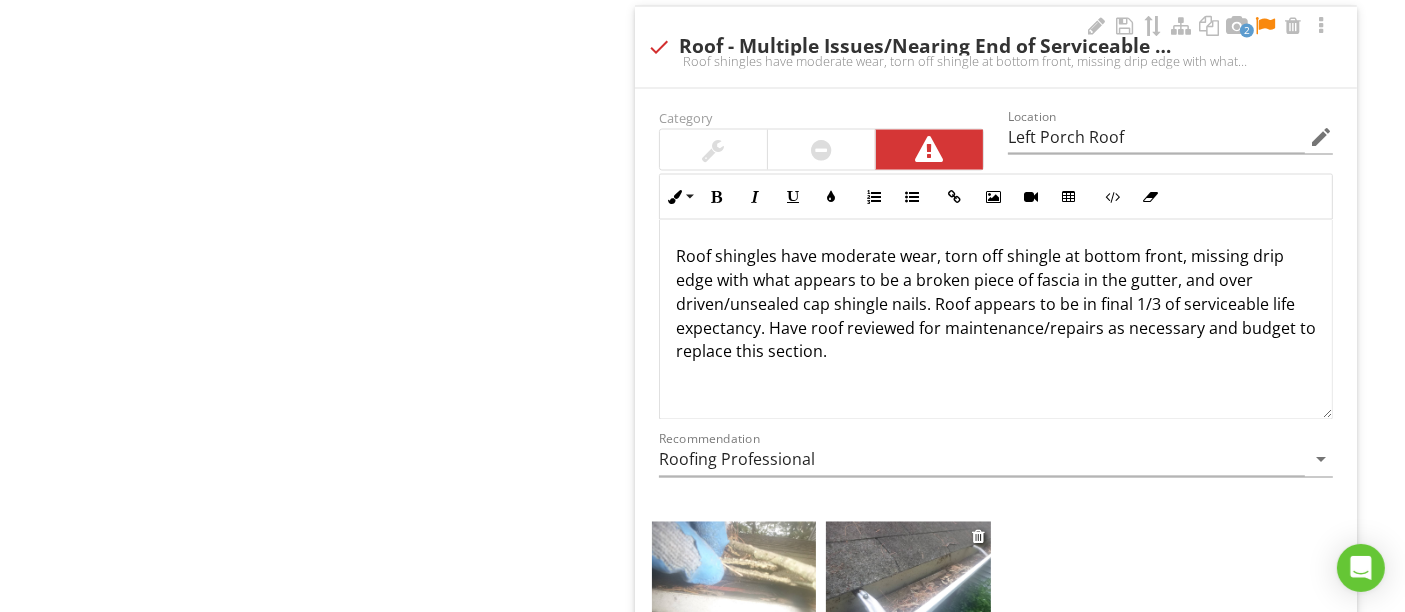 click at bounding box center (908, 583) 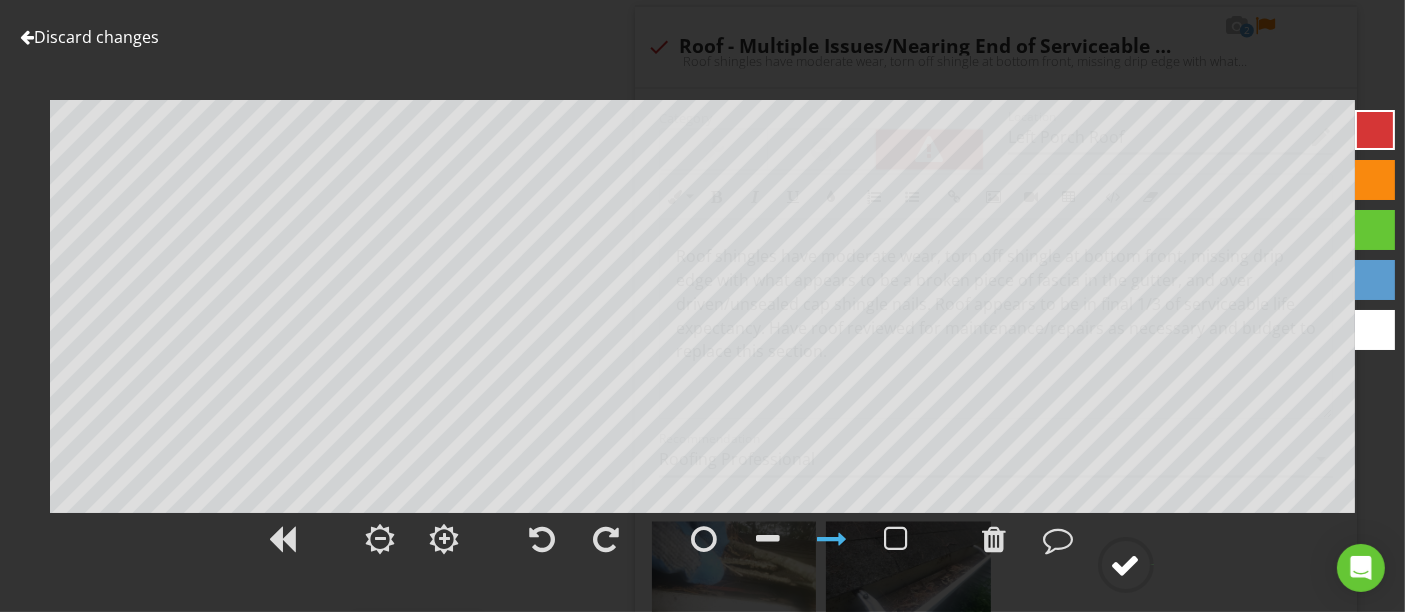 click at bounding box center (1126, 565) 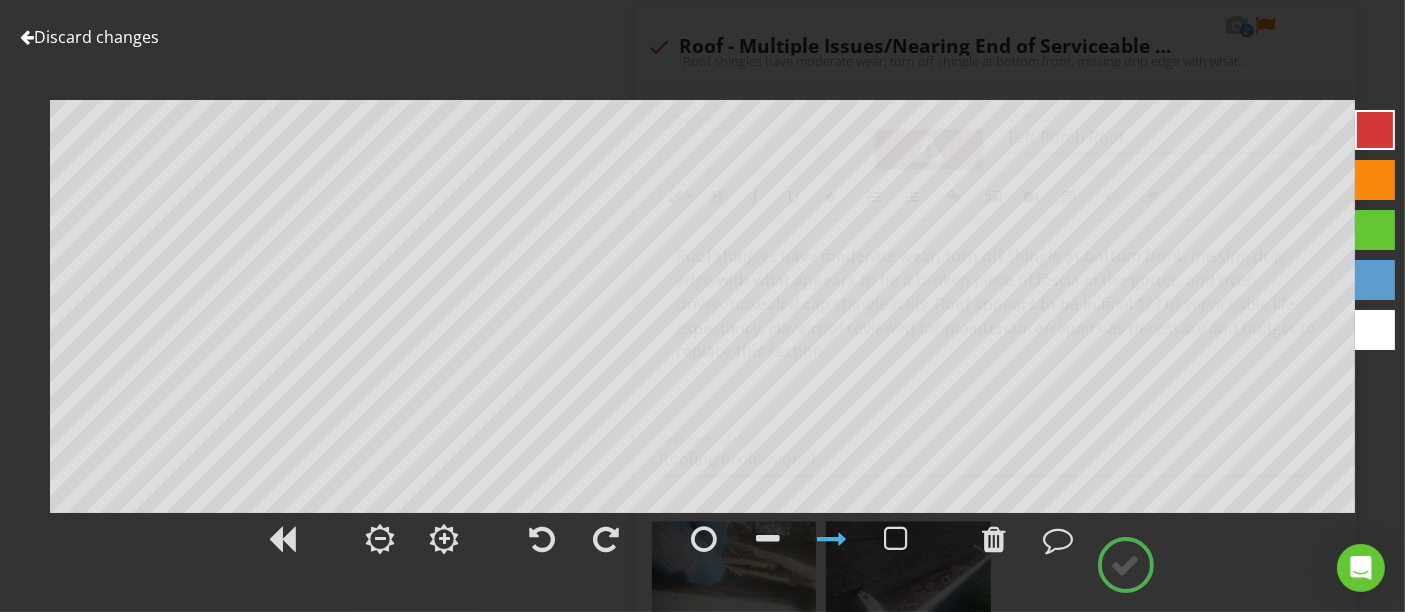 type on "Exterior Back Right" 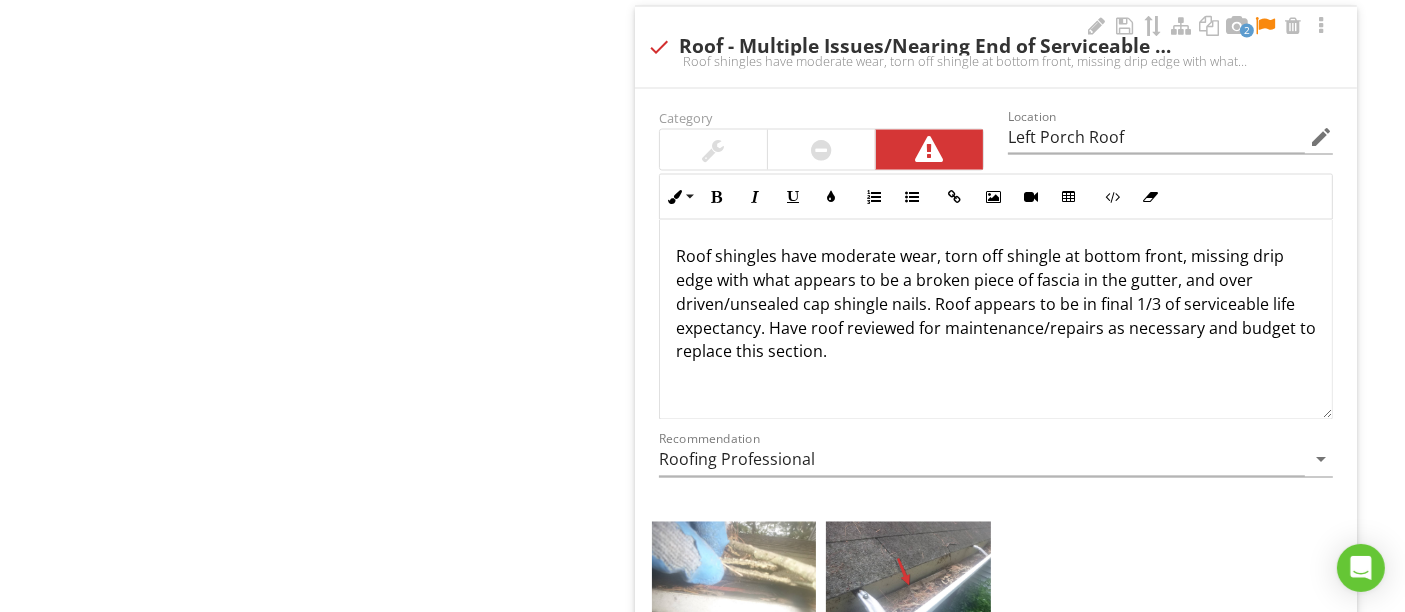 click on "+ Add a caption         + Add a caption" at bounding box center (996, 594) 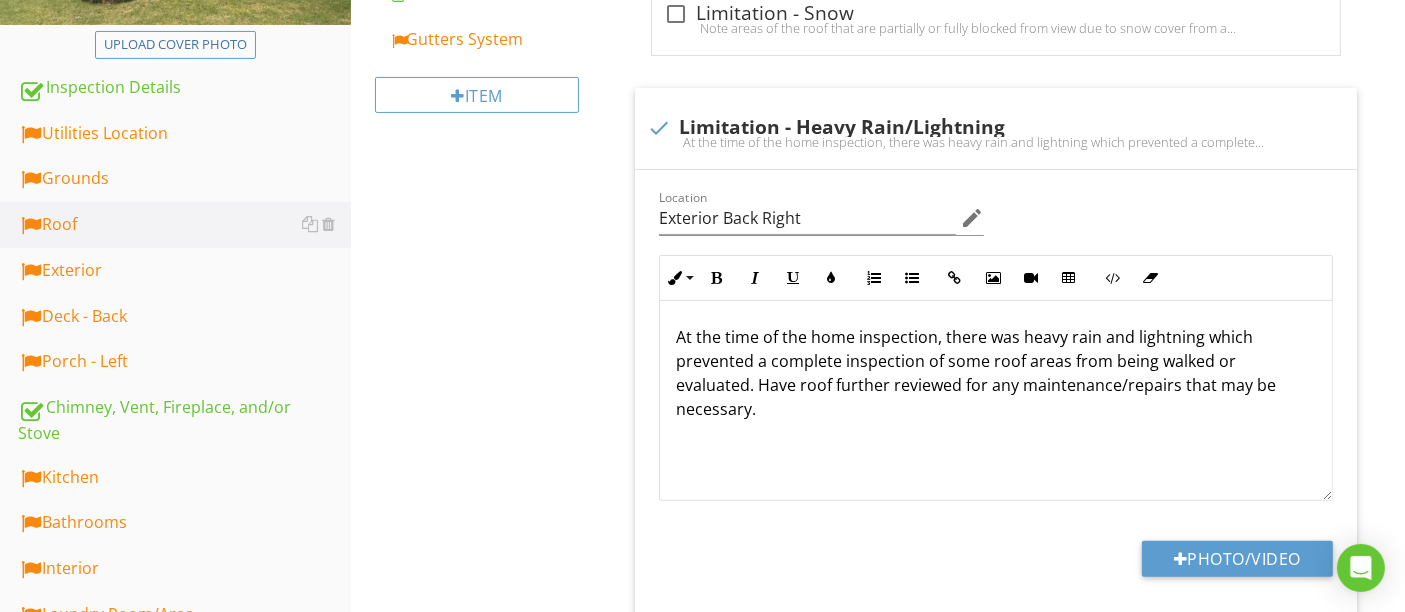 scroll, scrollTop: 333, scrollLeft: 0, axis: vertical 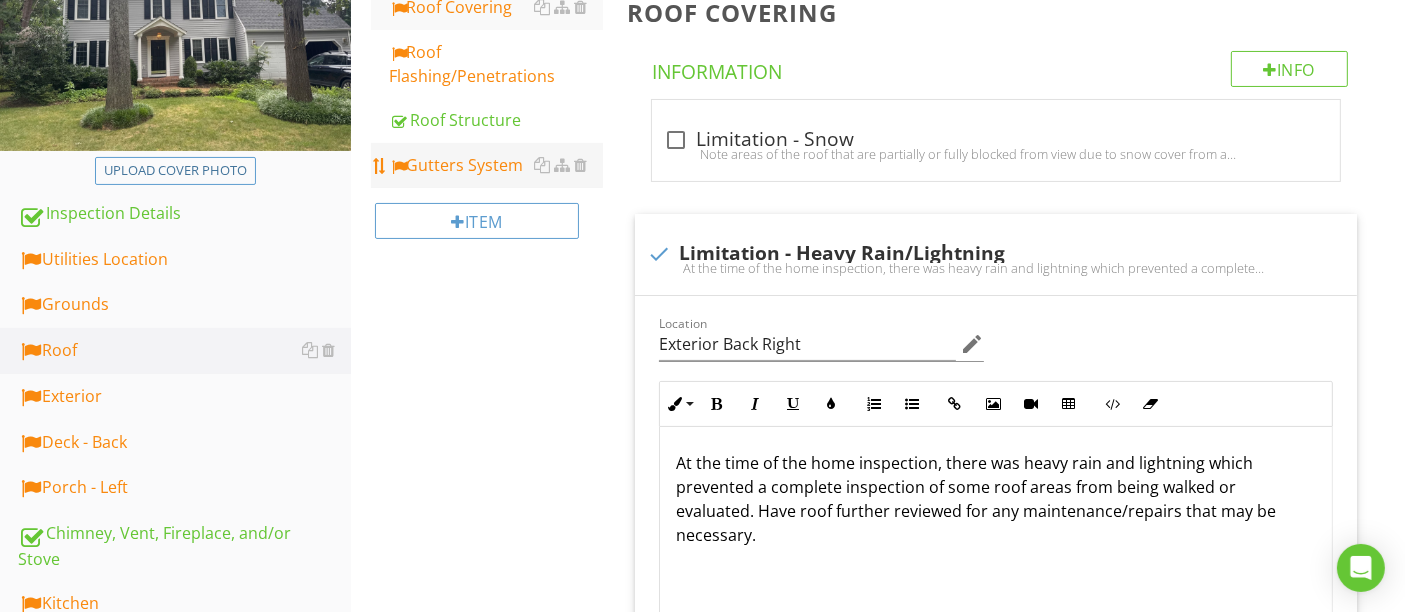 click on "Gutters System" at bounding box center [495, 165] 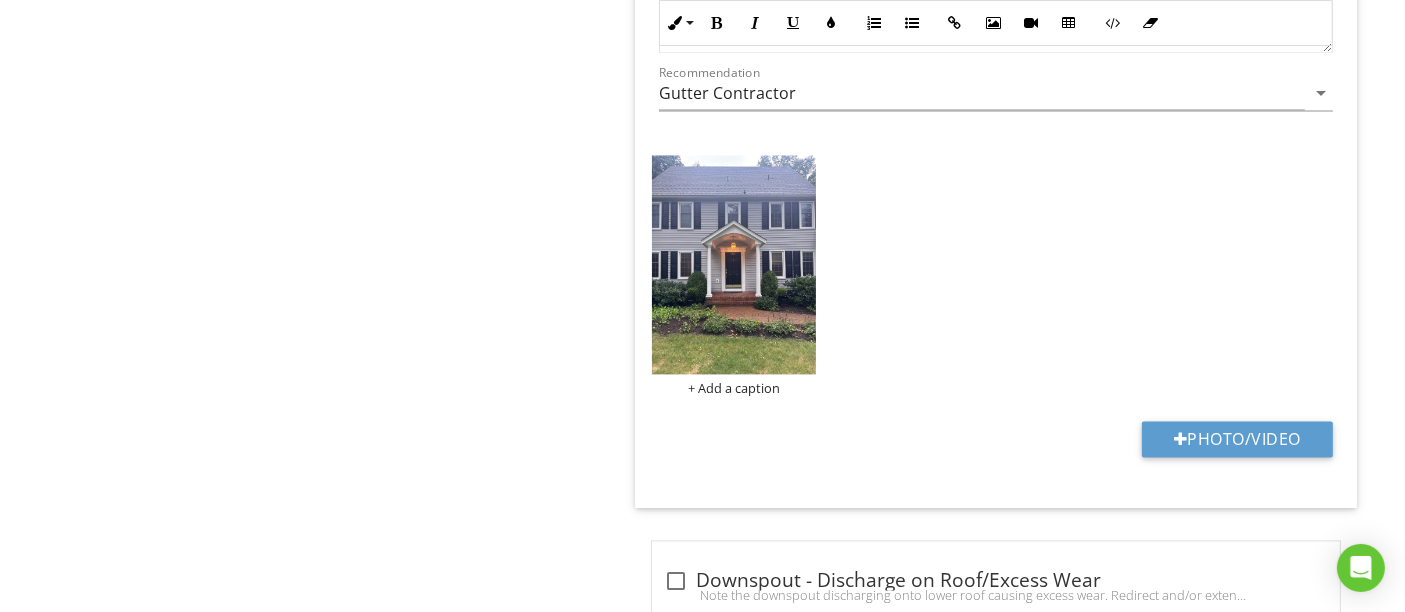 scroll, scrollTop: 4000, scrollLeft: 0, axis: vertical 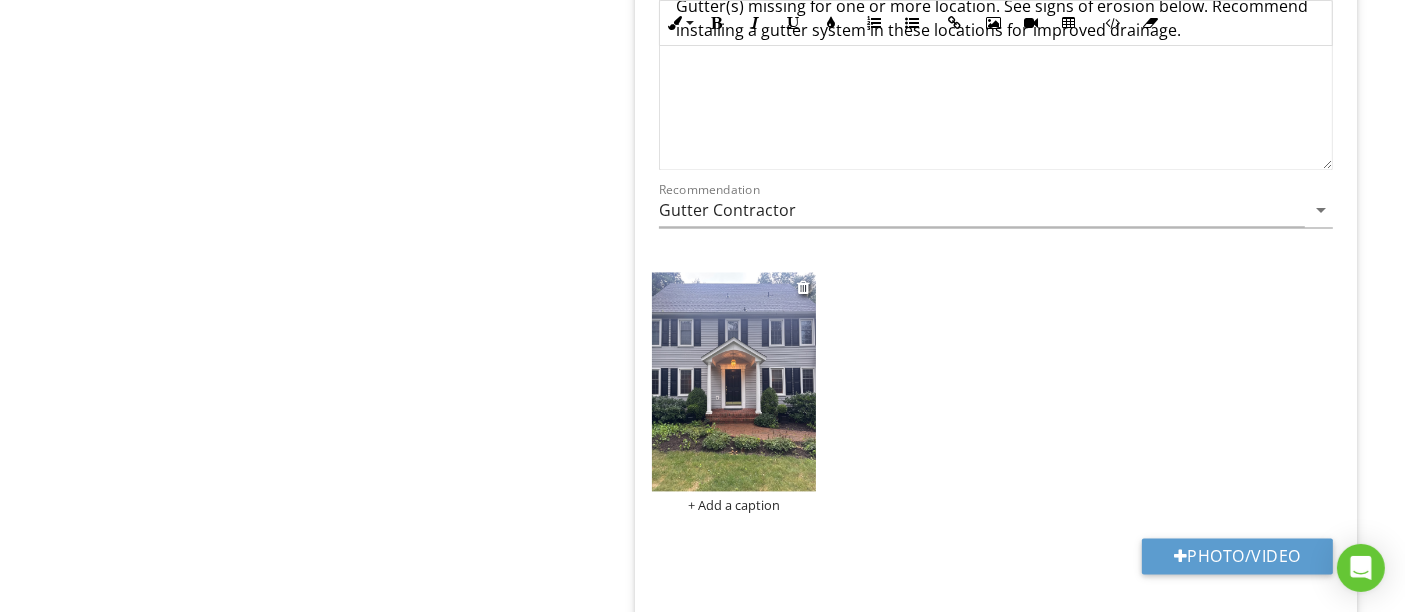 click at bounding box center [734, 381] 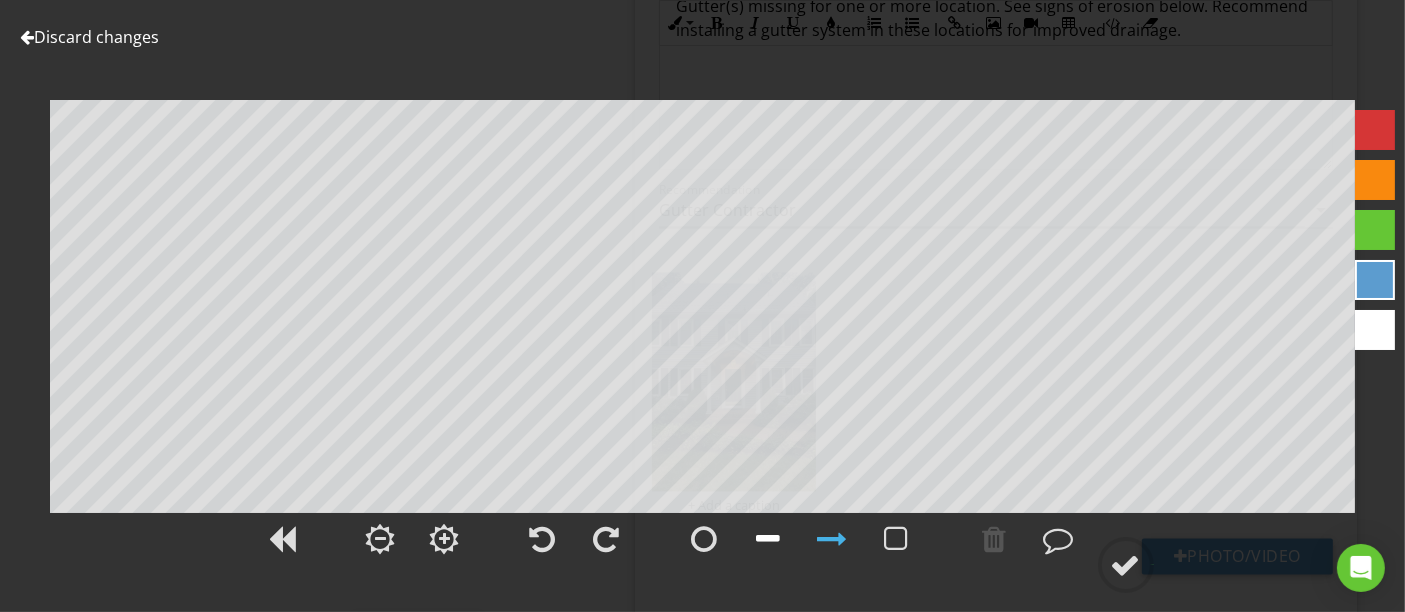 click at bounding box center (769, 539) 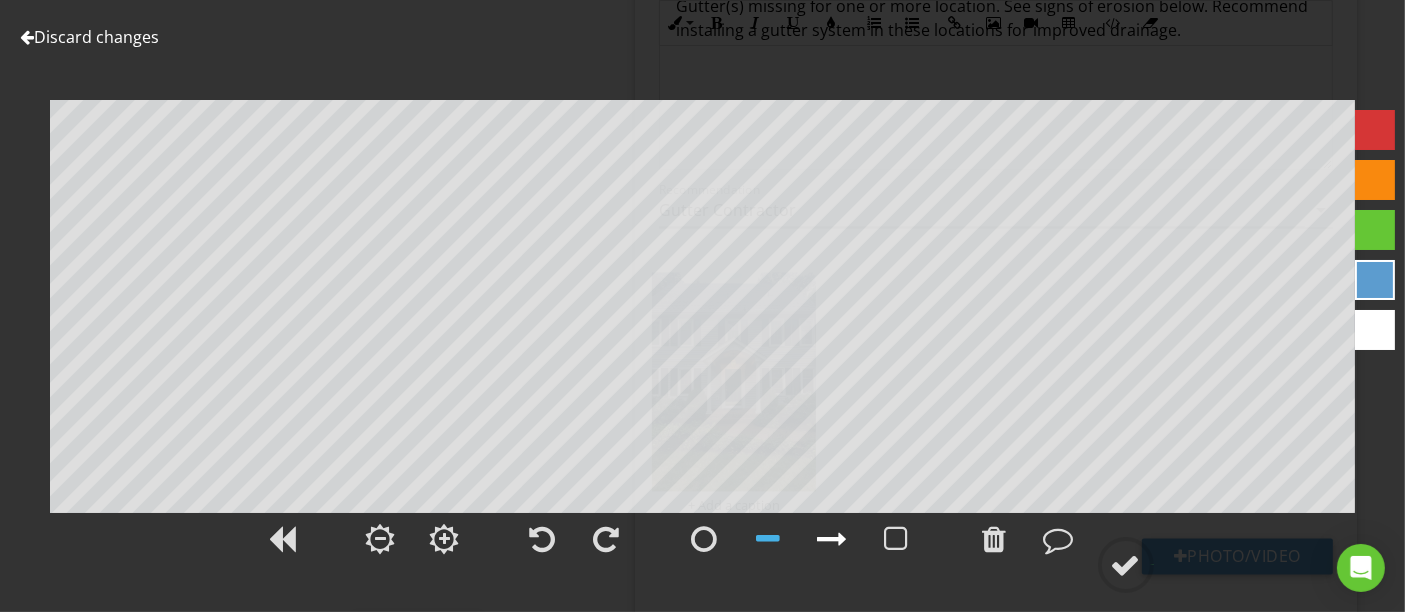 click at bounding box center [833, 539] 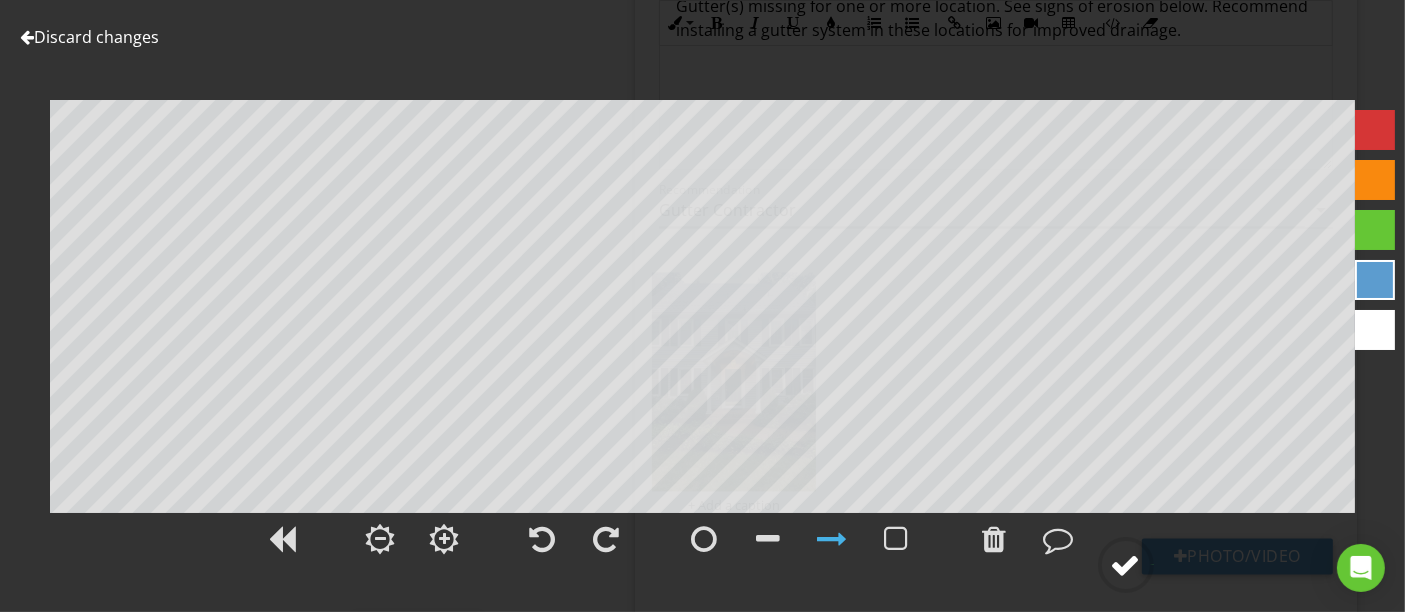 click at bounding box center (1126, 565) 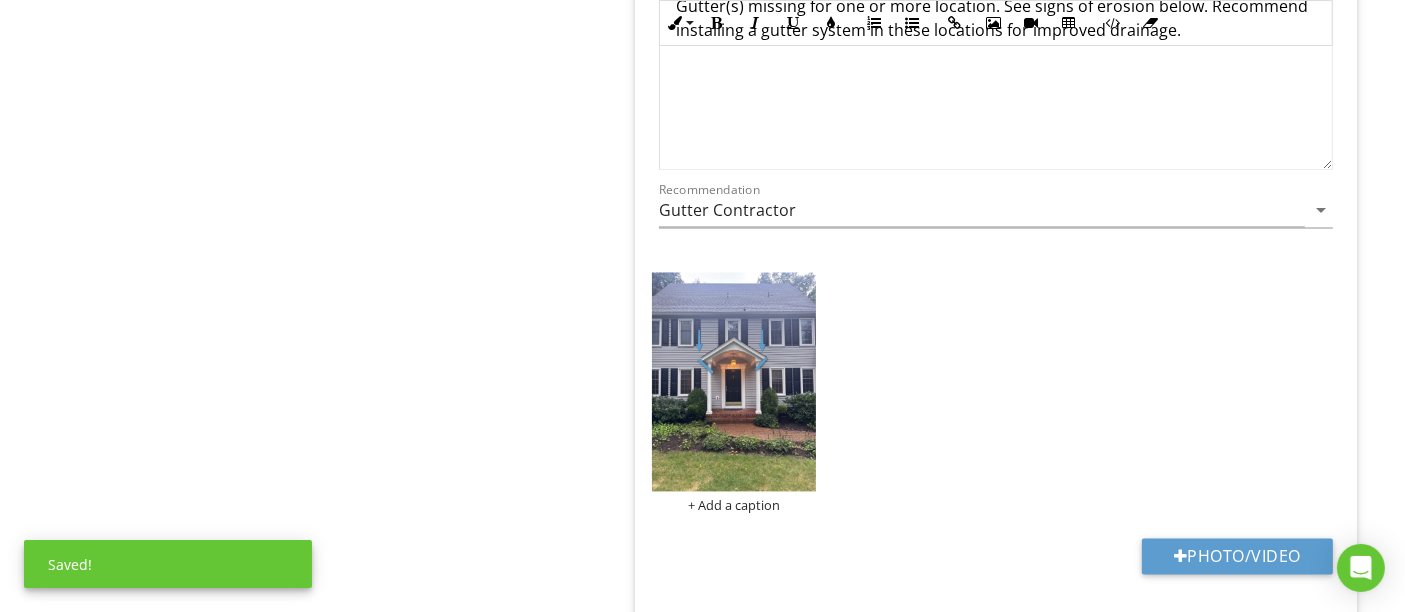 drag, startPoint x: 940, startPoint y: 538, endPoint x: 1030, endPoint y: 370, distance: 190.58856 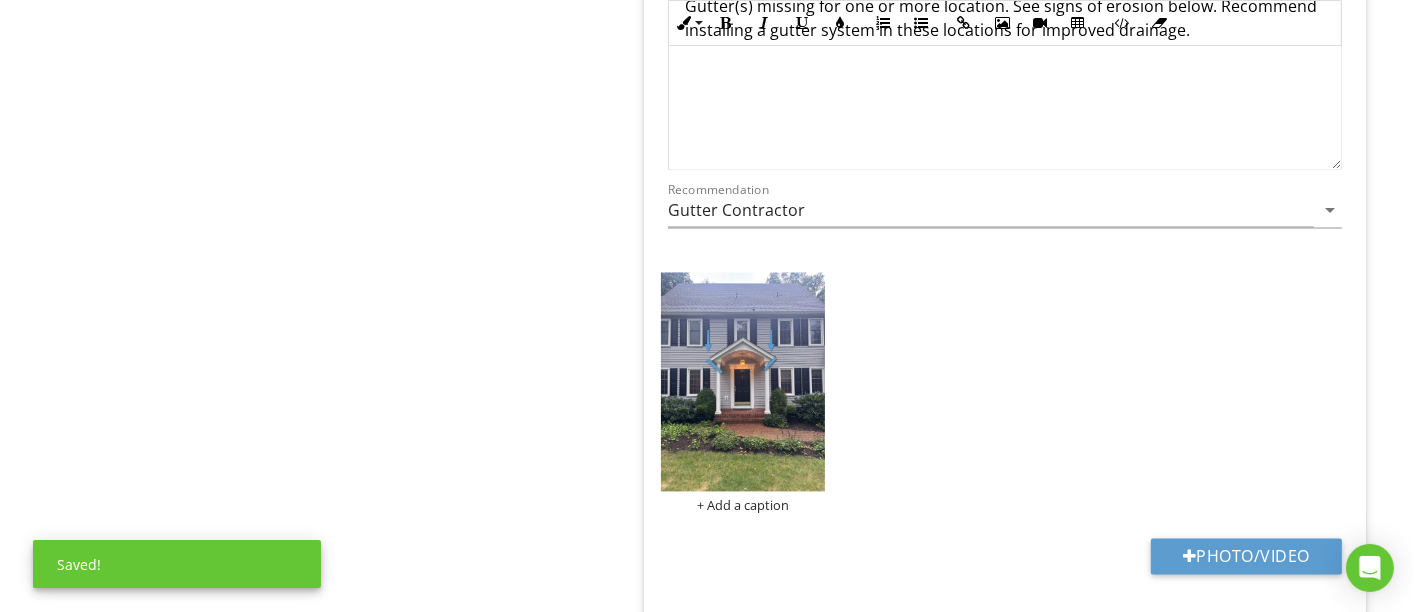 scroll, scrollTop: 3444, scrollLeft: 0, axis: vertical 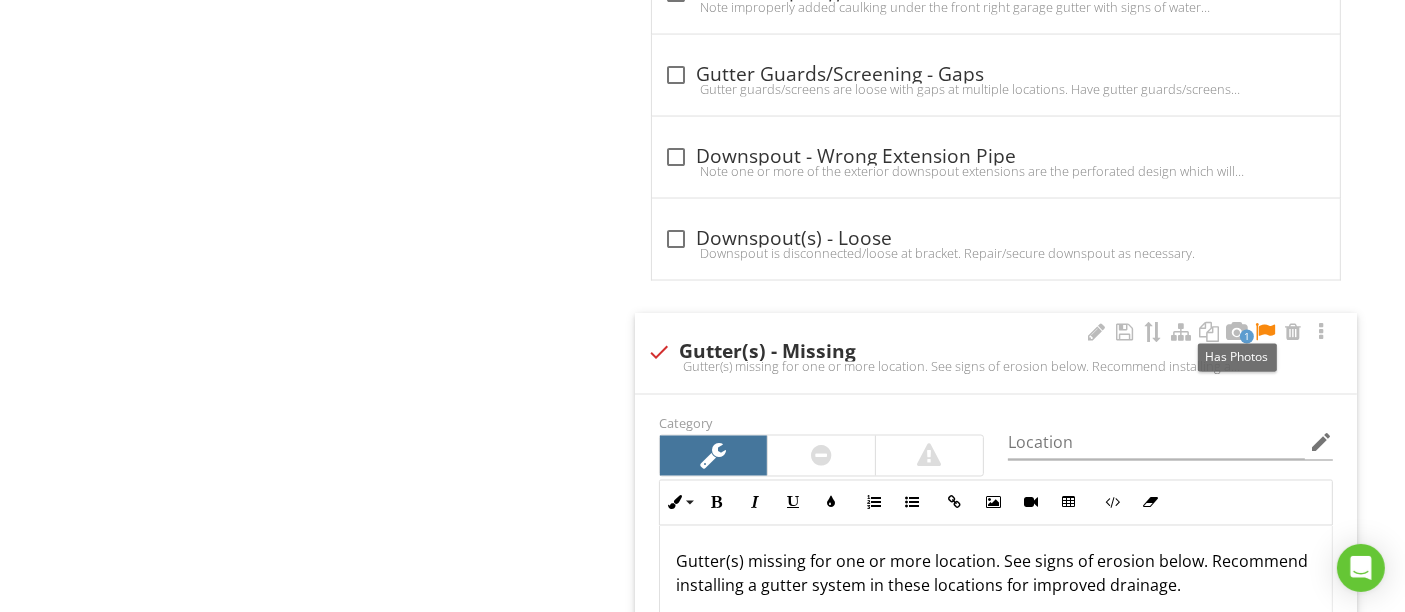 click at bounding box center [1265, 332] 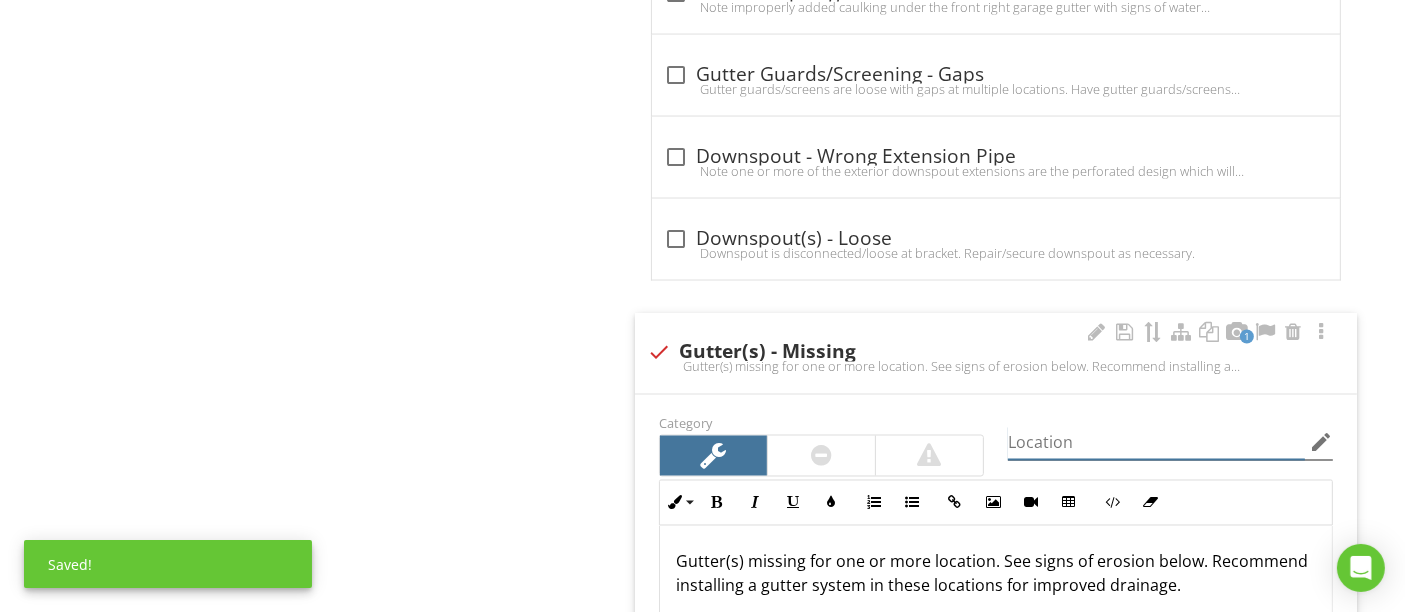 click on "Location edit" at bounding box center [1170, 443] 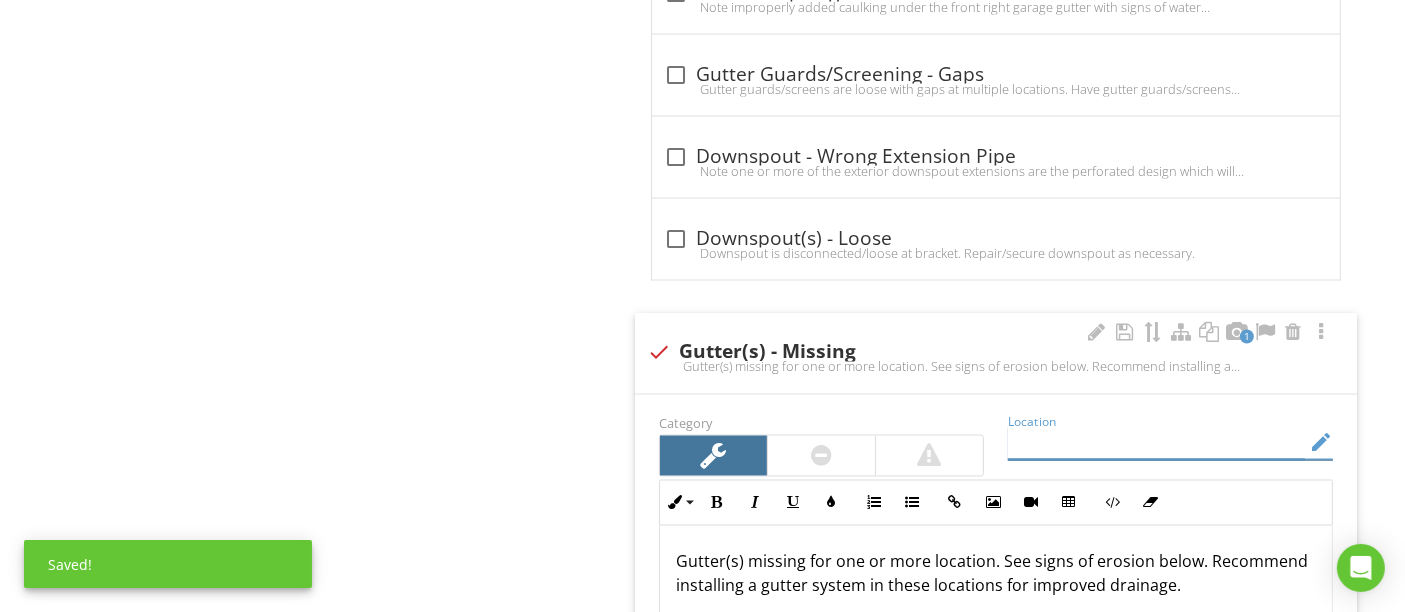 click on "edit" at bounding box center (1321, 443) 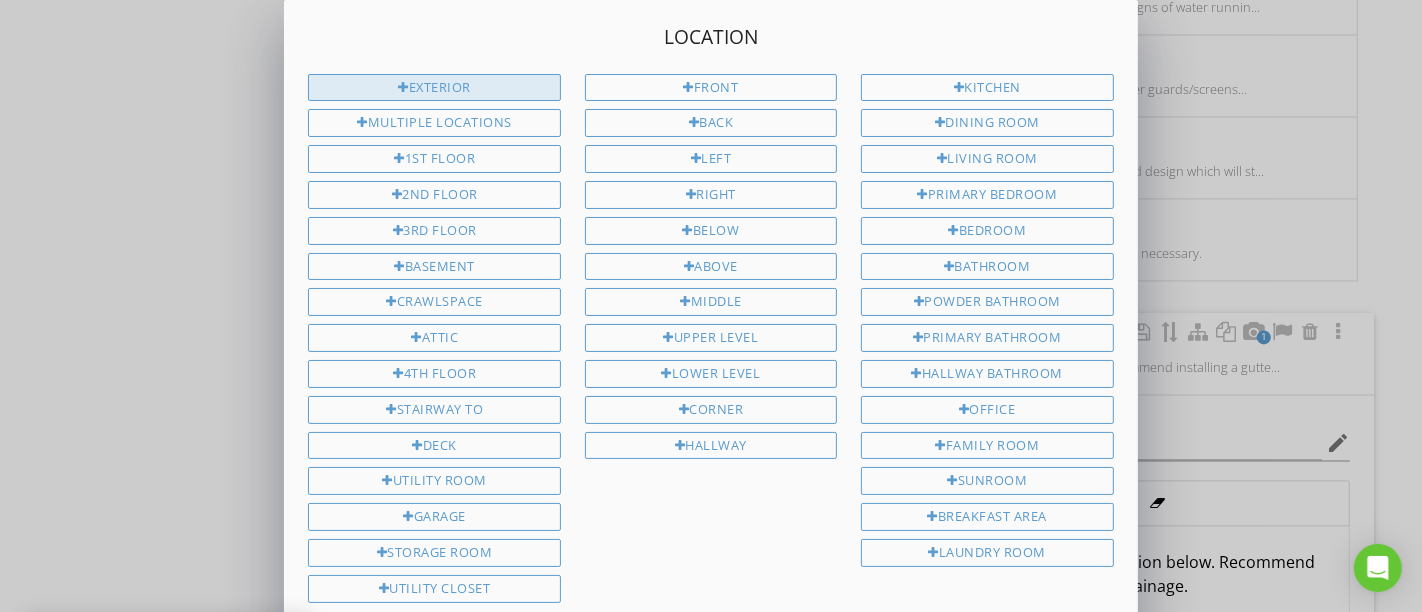 click on "Exterior" at bounding box center [434, 88] 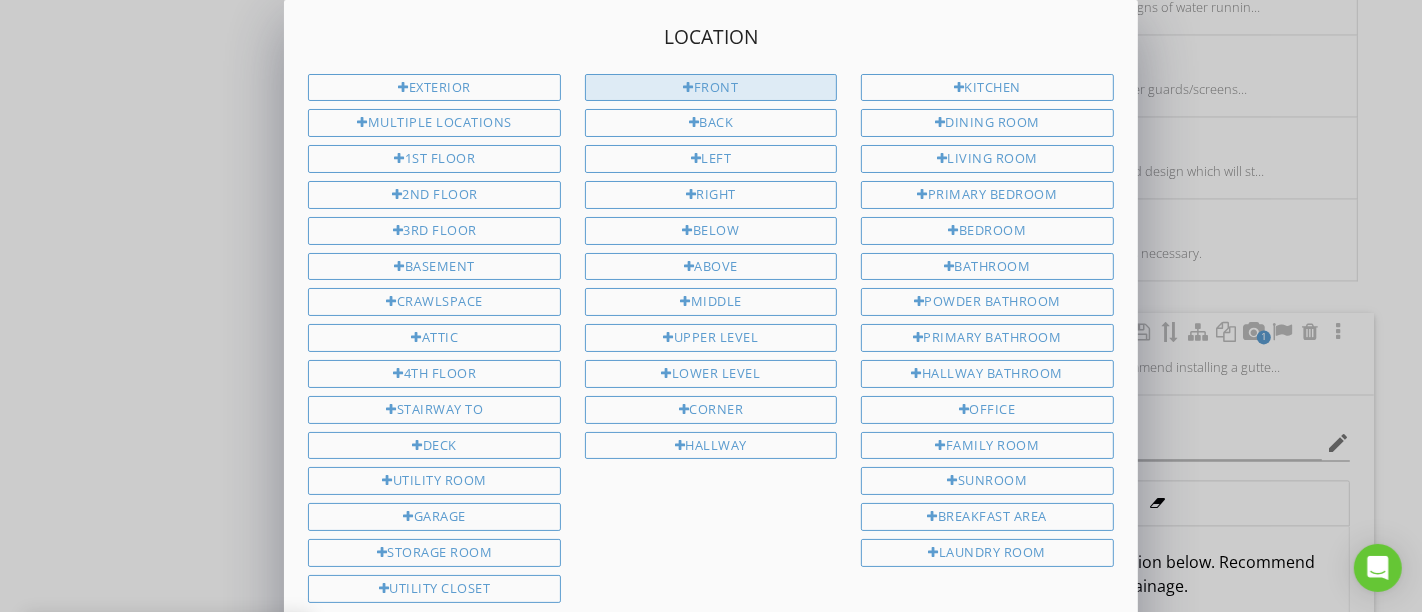 click on "Front" at bounding box center [711, 88] 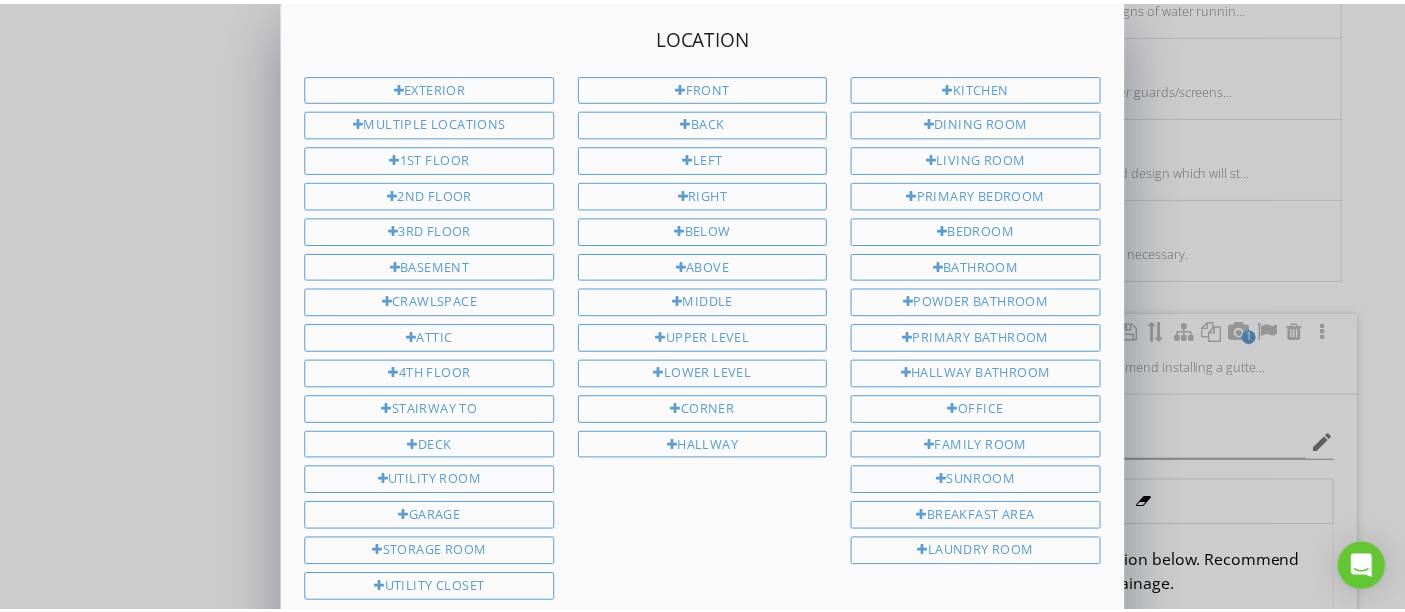 scroll, scrollTop: 187, scrollLeft: 0, axis: vertical 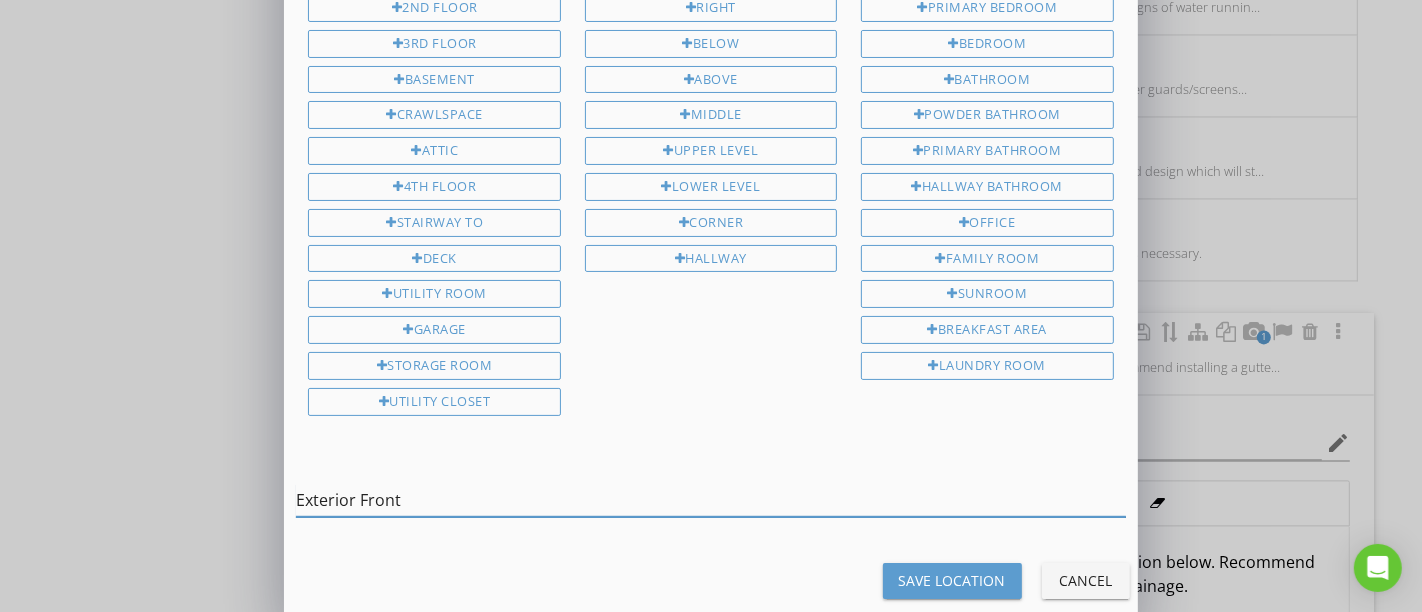 click on "Exterior Front" at bounding box center [710, 500] 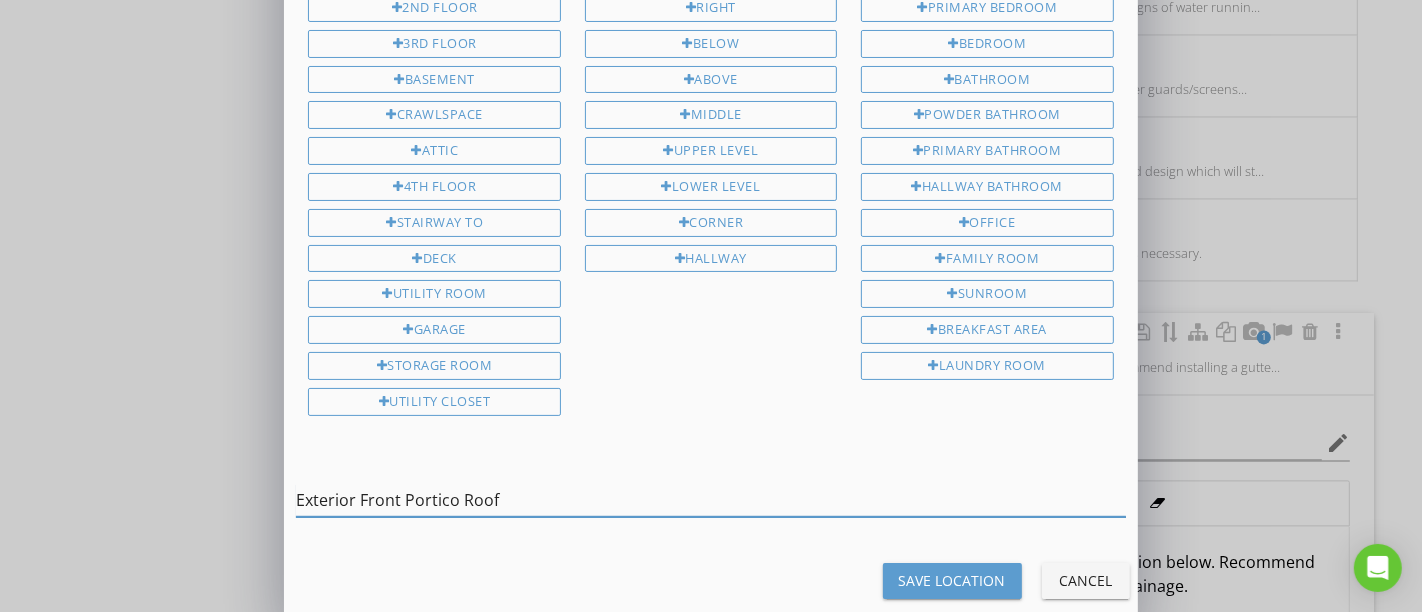 type on "Exterior Front Portico Roof" 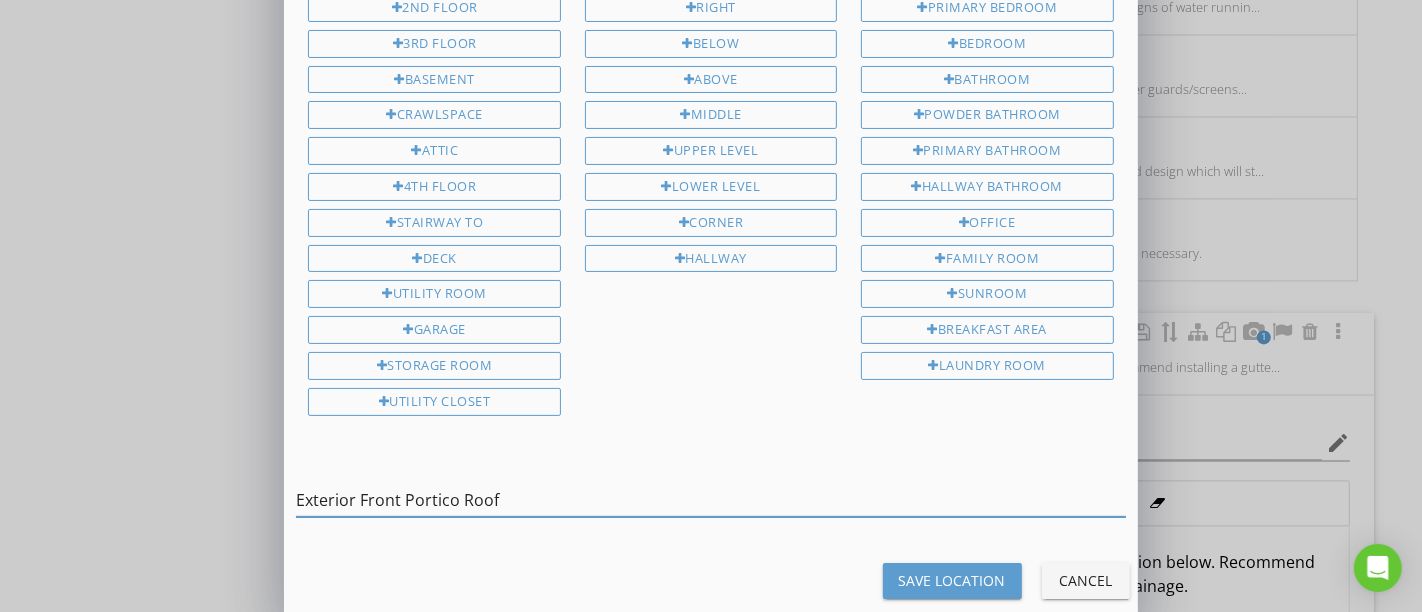 click on "Save Location" at bounding box center [952, 580] 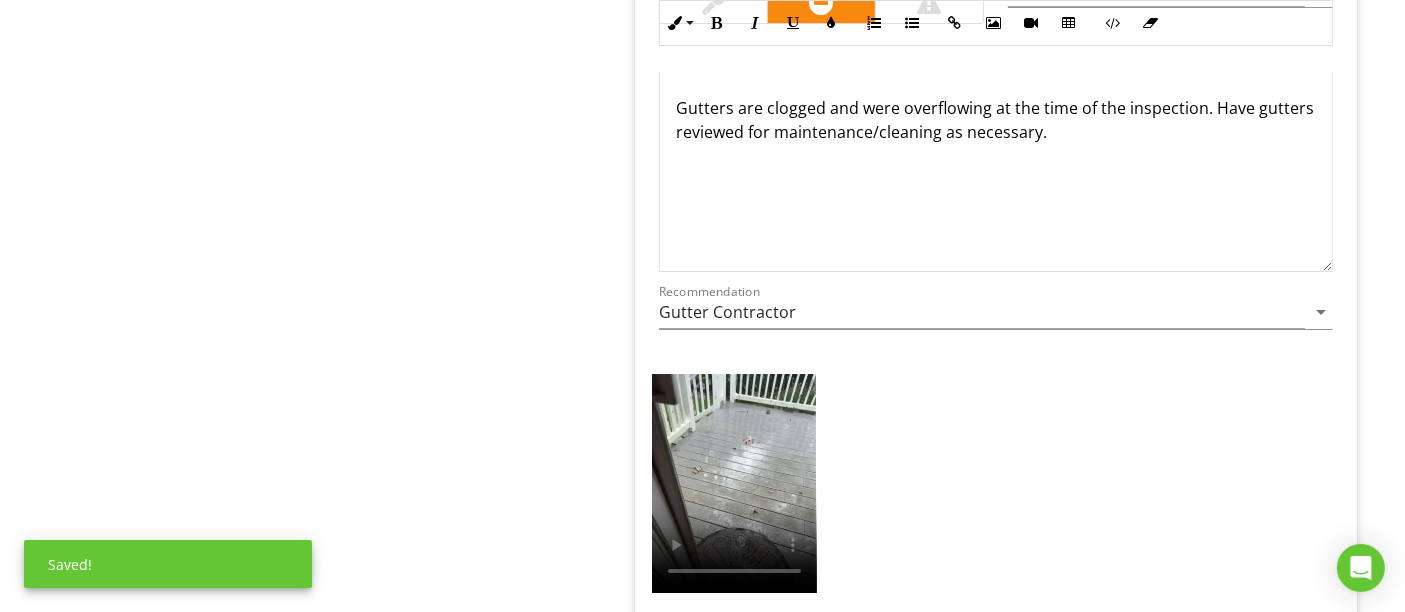scroll, scrollTop: 6827, scrollLeft: 0, axis: vertical 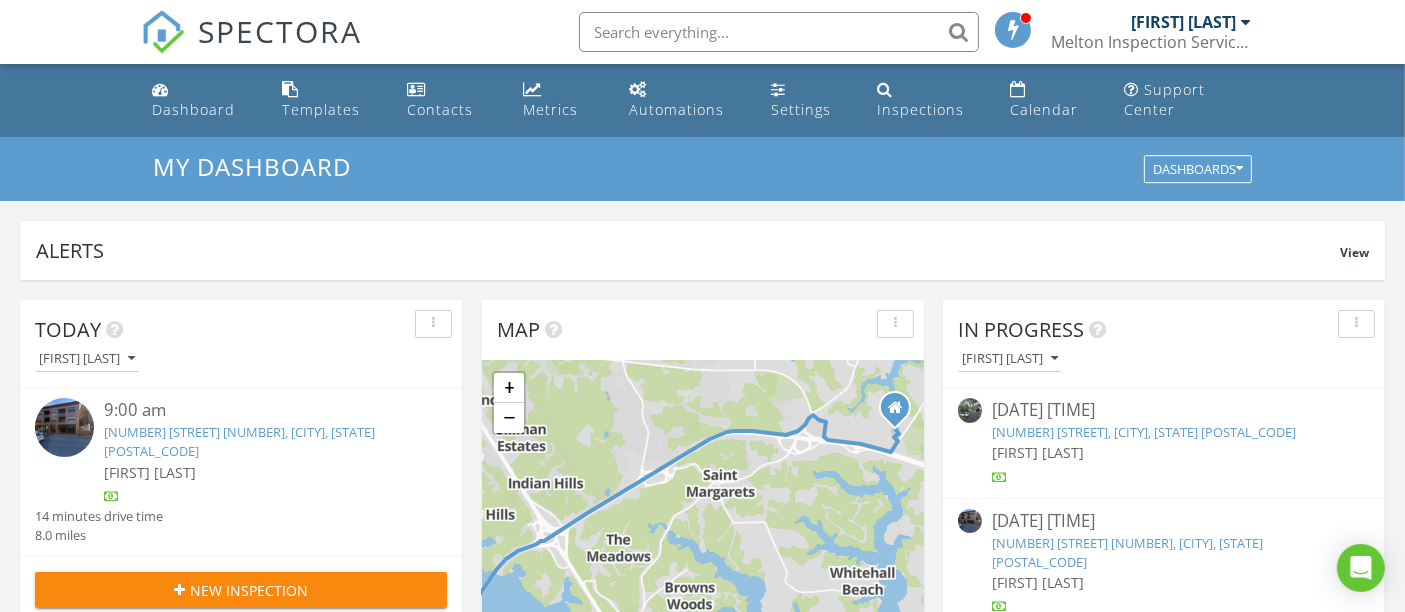 click on "141 West St 304, Annapolis, MD 21401" at bounding box center [239, 441] 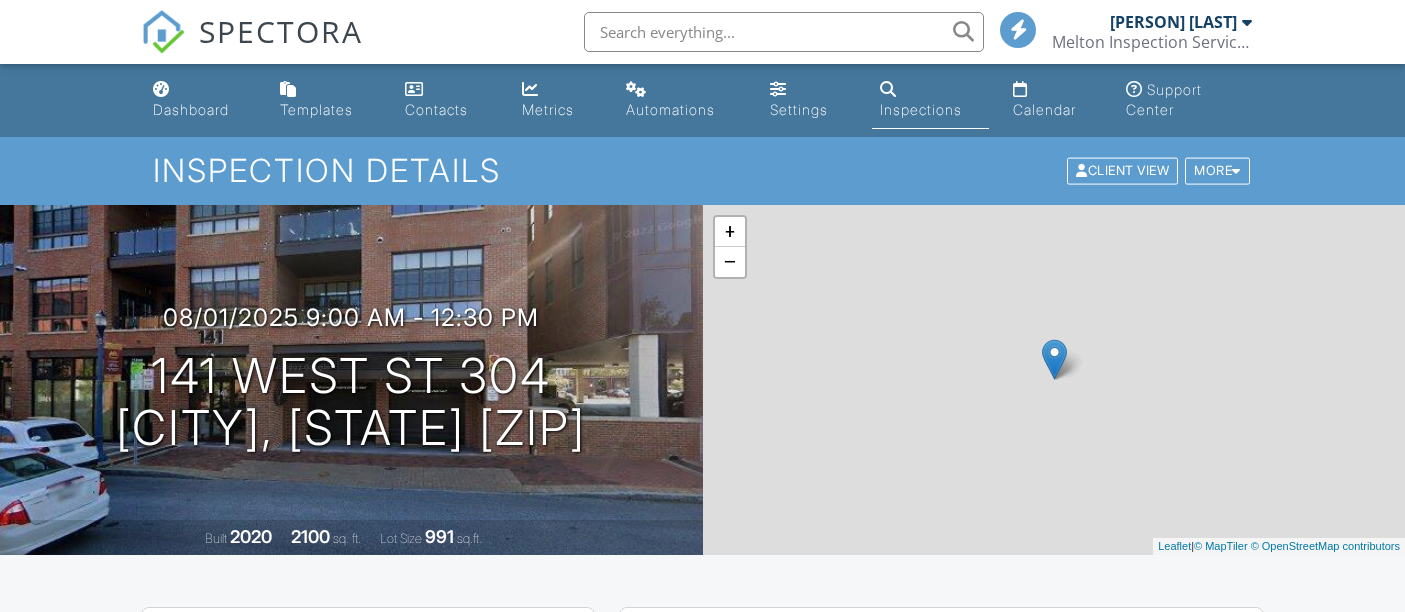 scroll, scrollTop: 0, scrollLeft: 0, axis: both 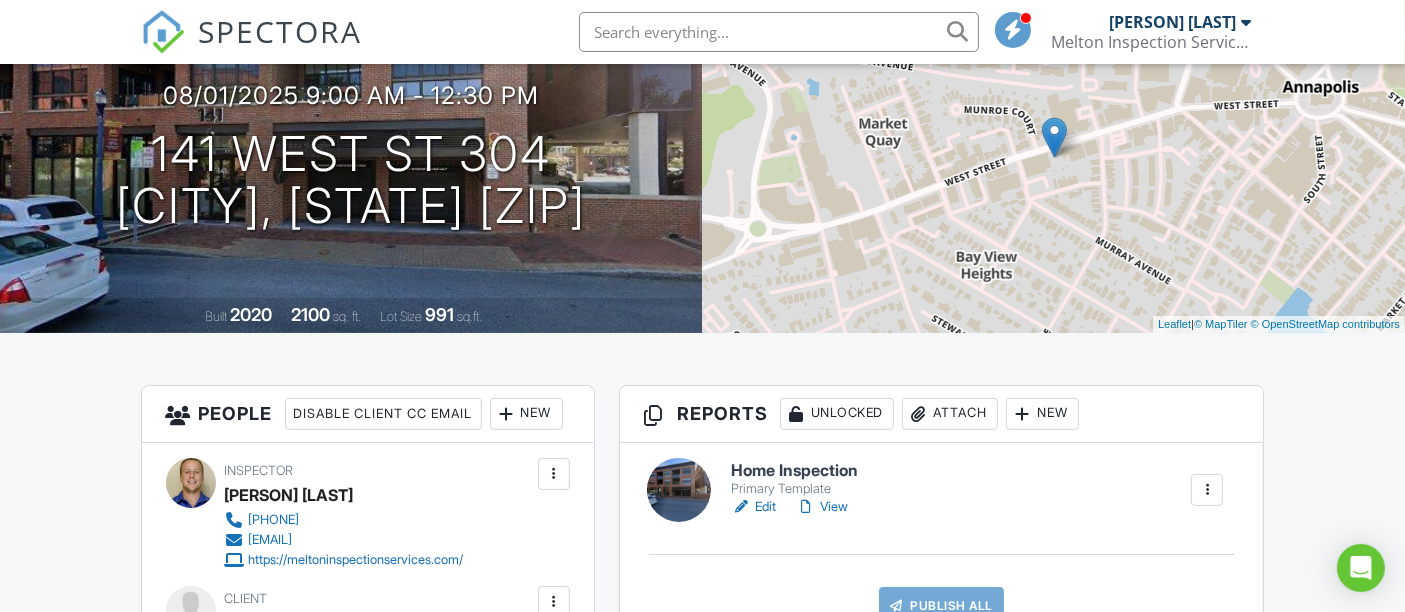 click on "Primary Template" at bounding box center (794, 489) 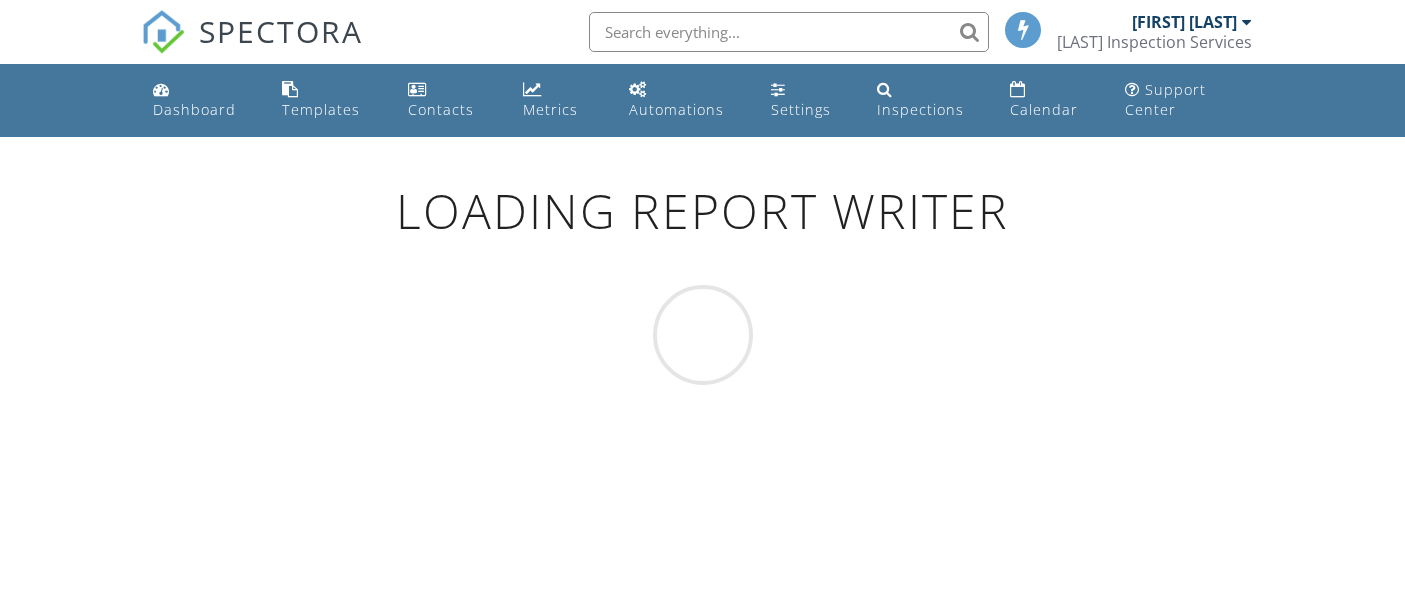 scroll, scrollTop: 0, scrollLeft: 0, axis: both 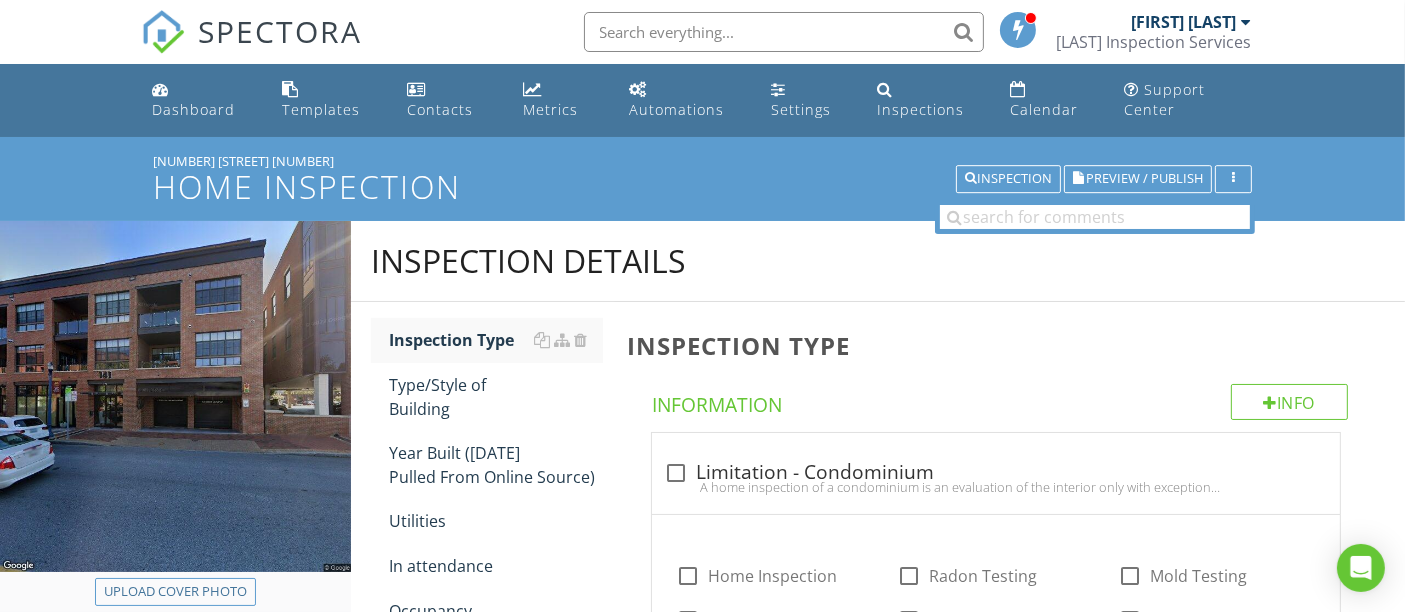 drag, startPoint x: 151, startPoint y: 158, endPoint x: 251, endPoint y: 162, distance: 100.07997 